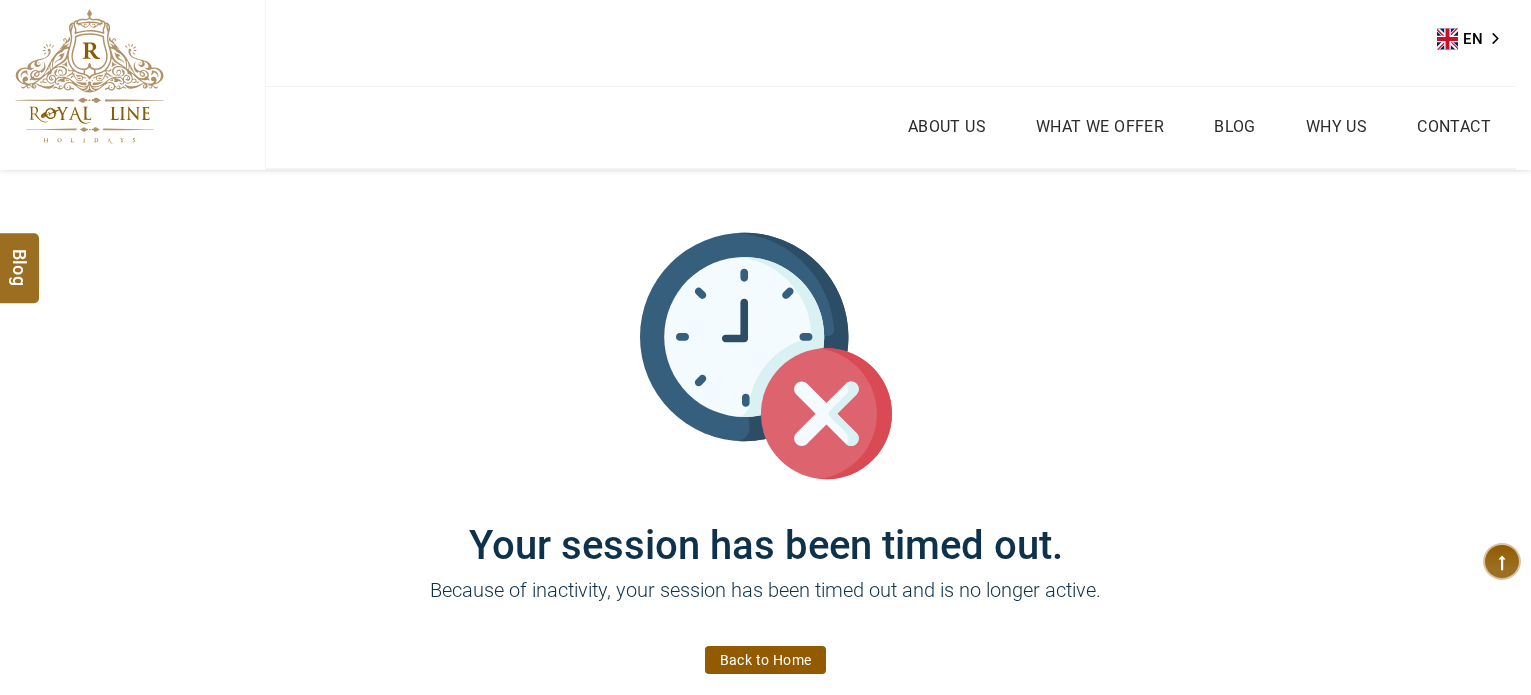 scroll, scrollTop: 0, scrollLeft: 0, axis: both 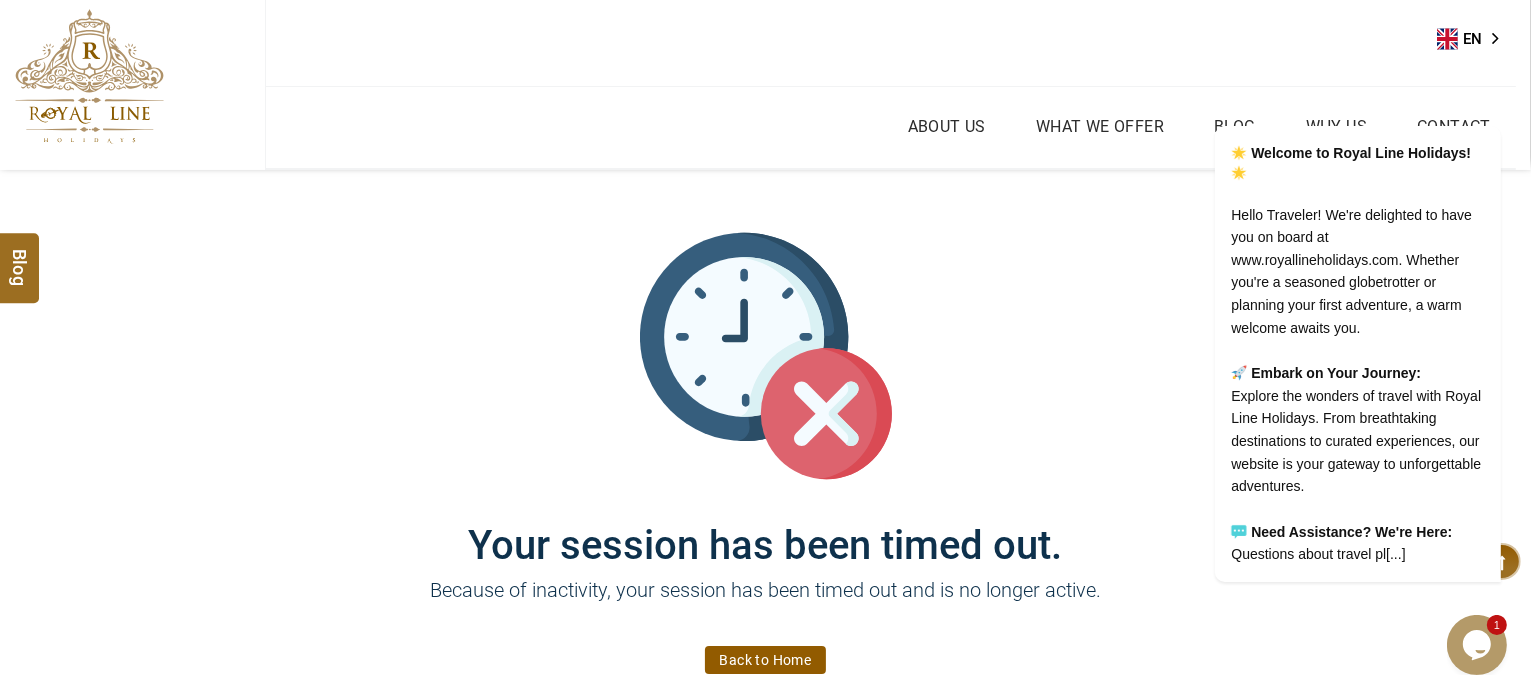 click at bounding box center [89, 76] 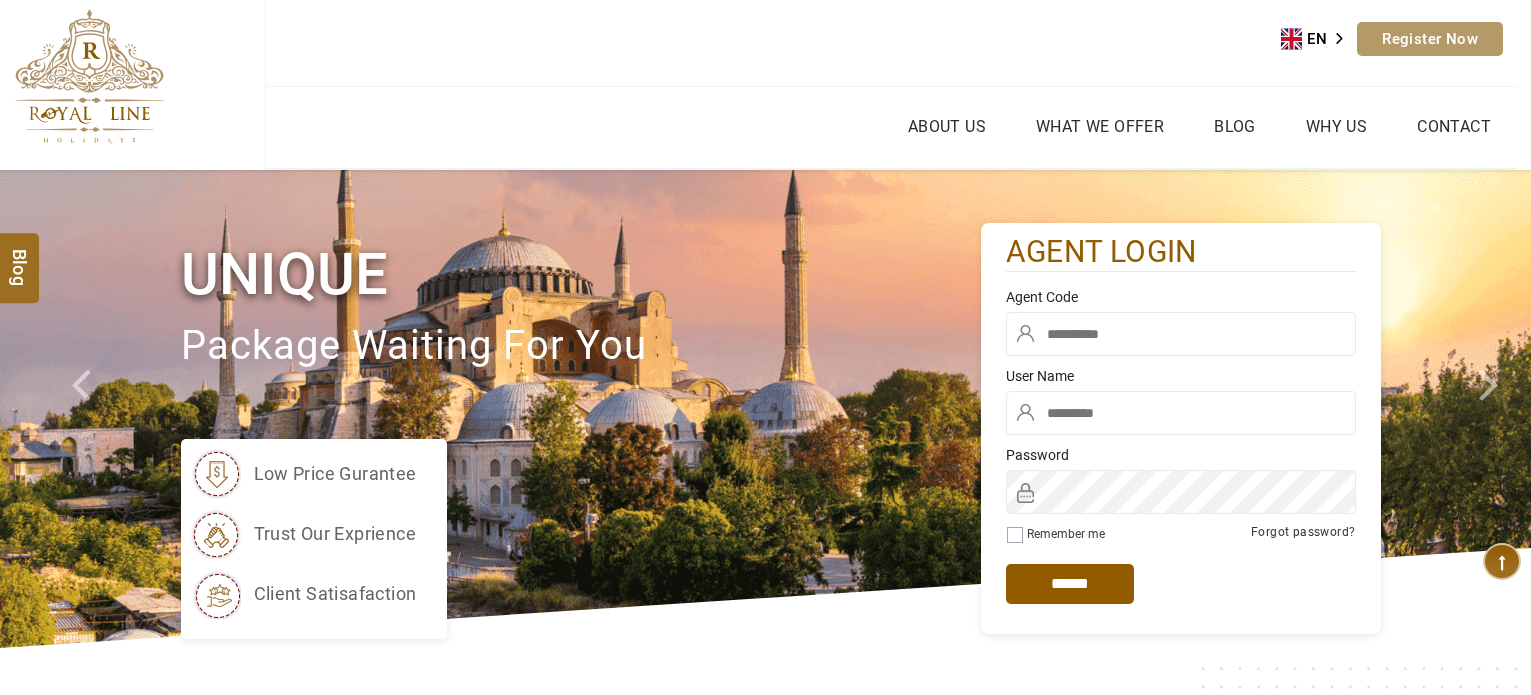 scroll, scrollTop: 0, scrollLeft: 0, axis: both 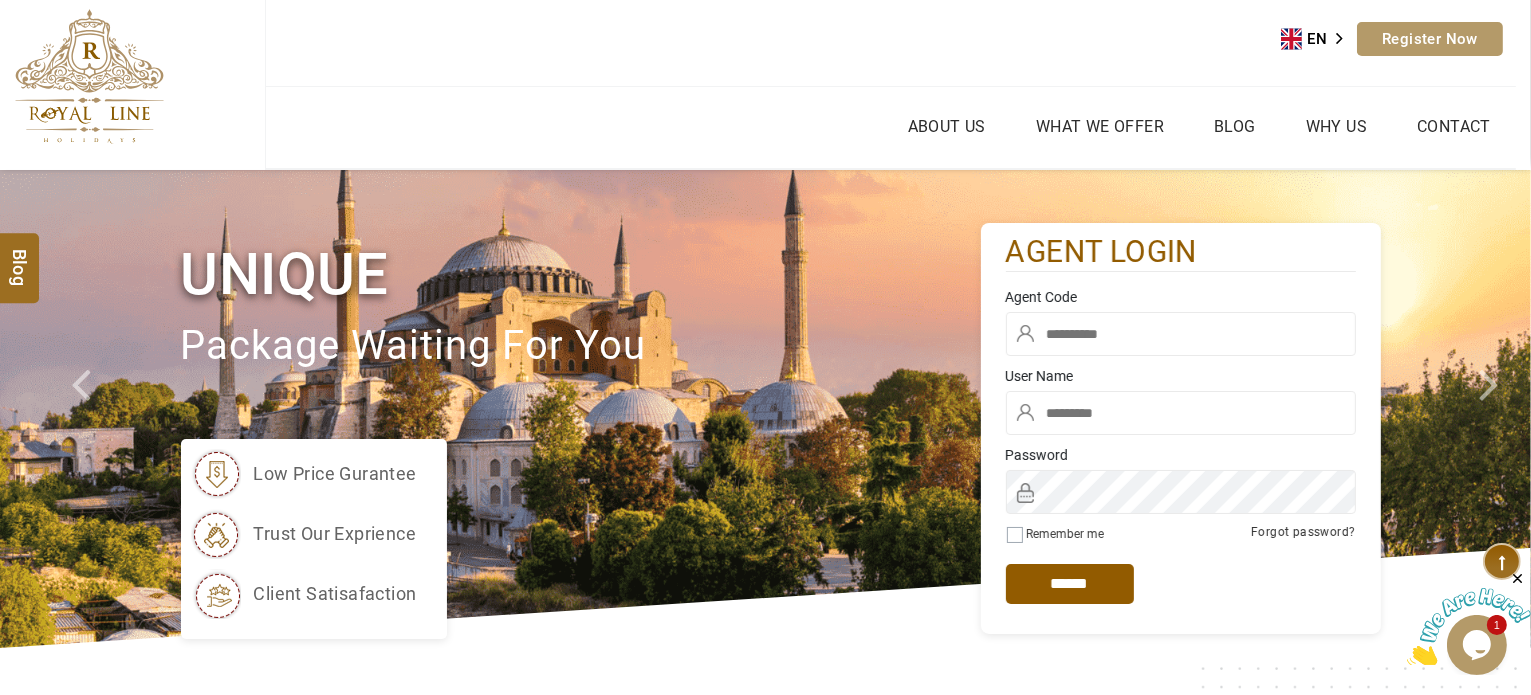 type on "******" 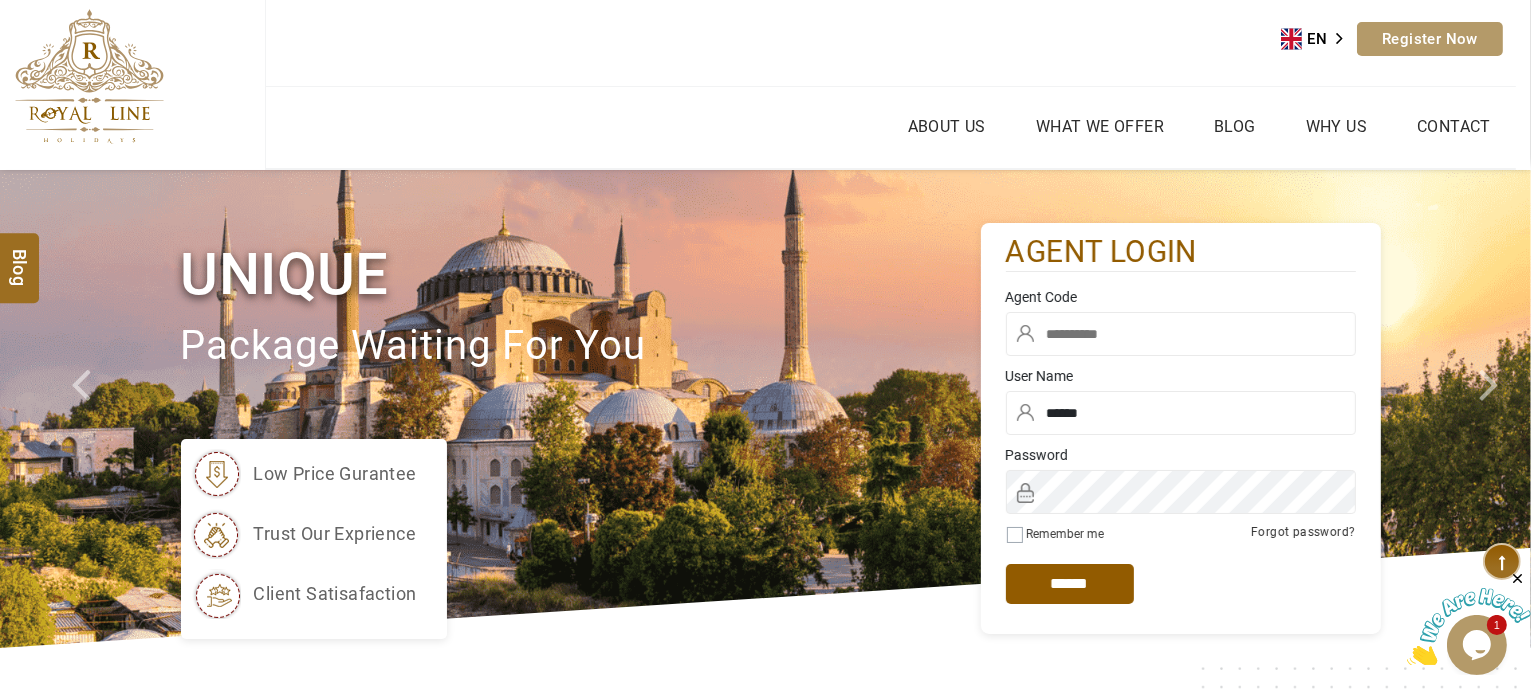 click at bounding box center [1181, 334] 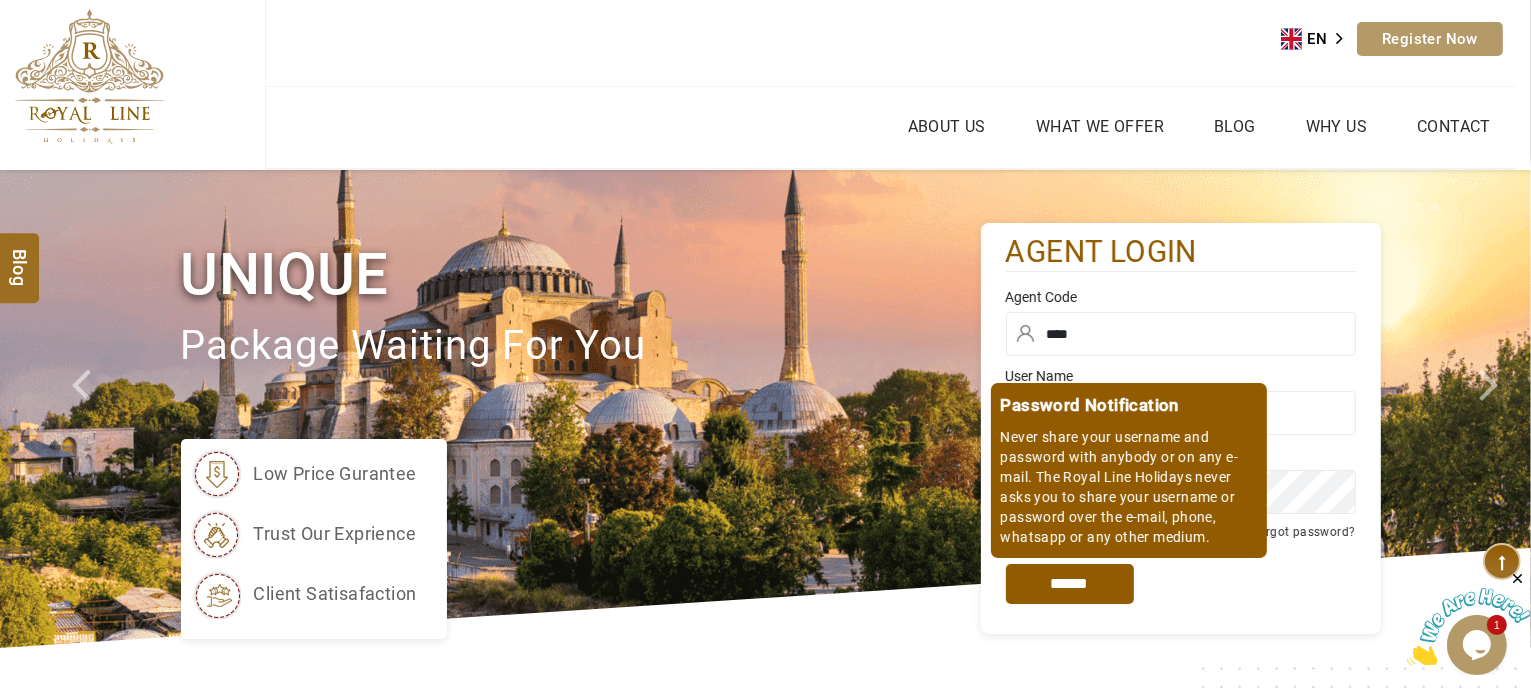 type on "****" 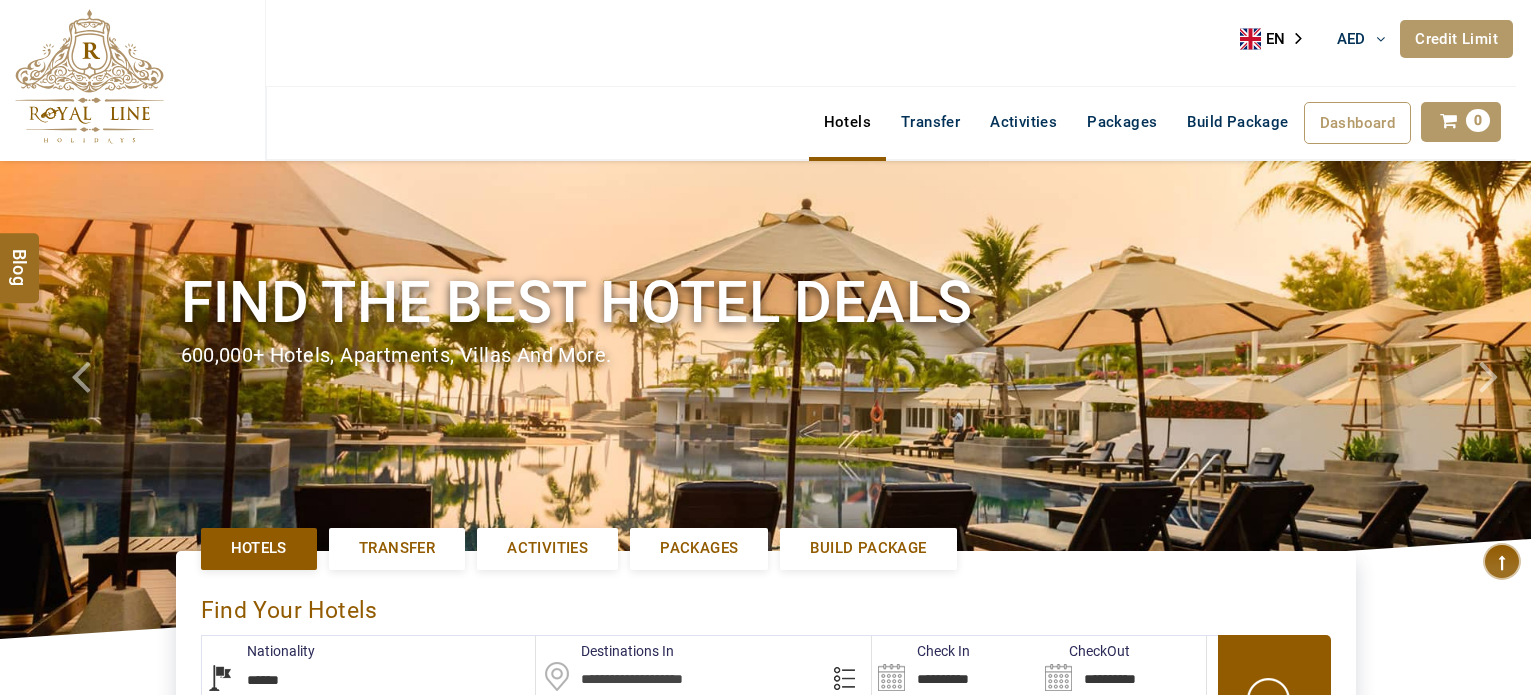 select on "******" 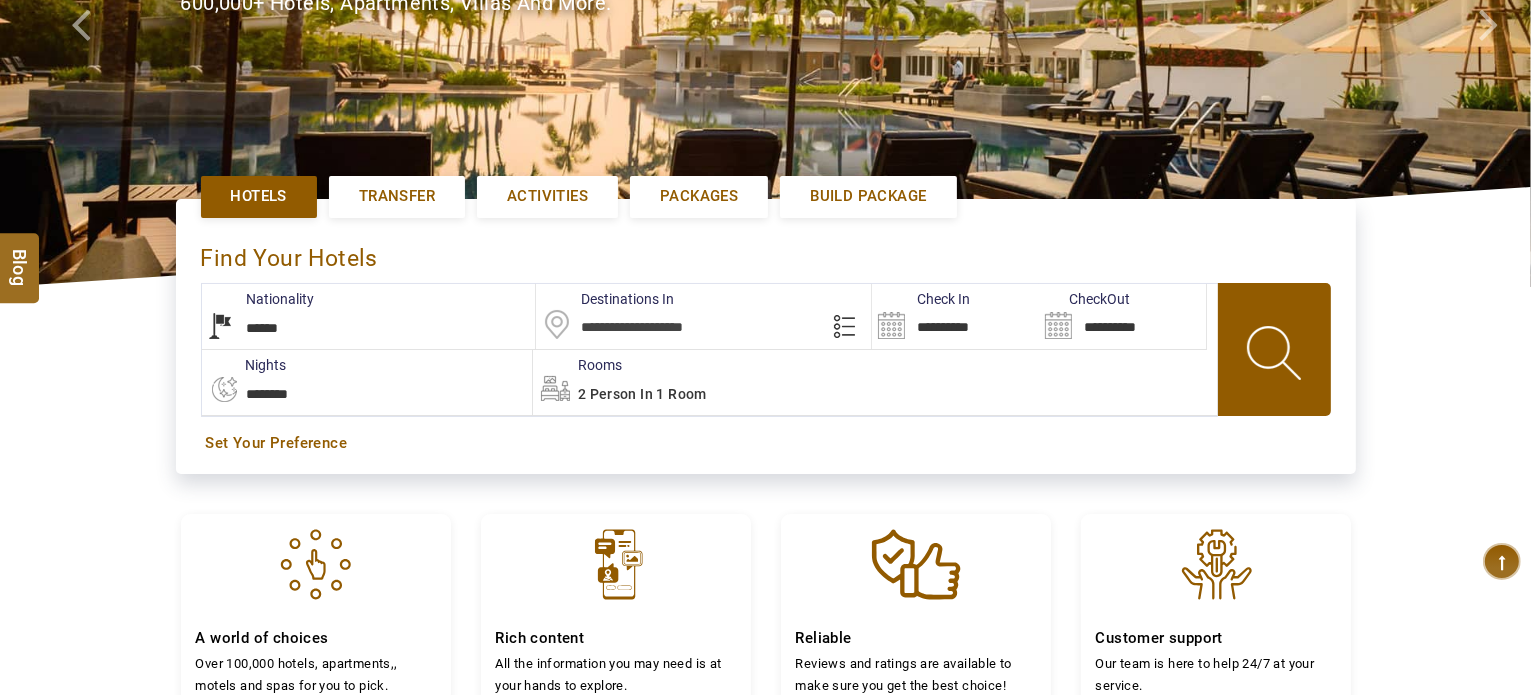scroll, scrollTop: 400, scrollLeft: 0, axis: vertical 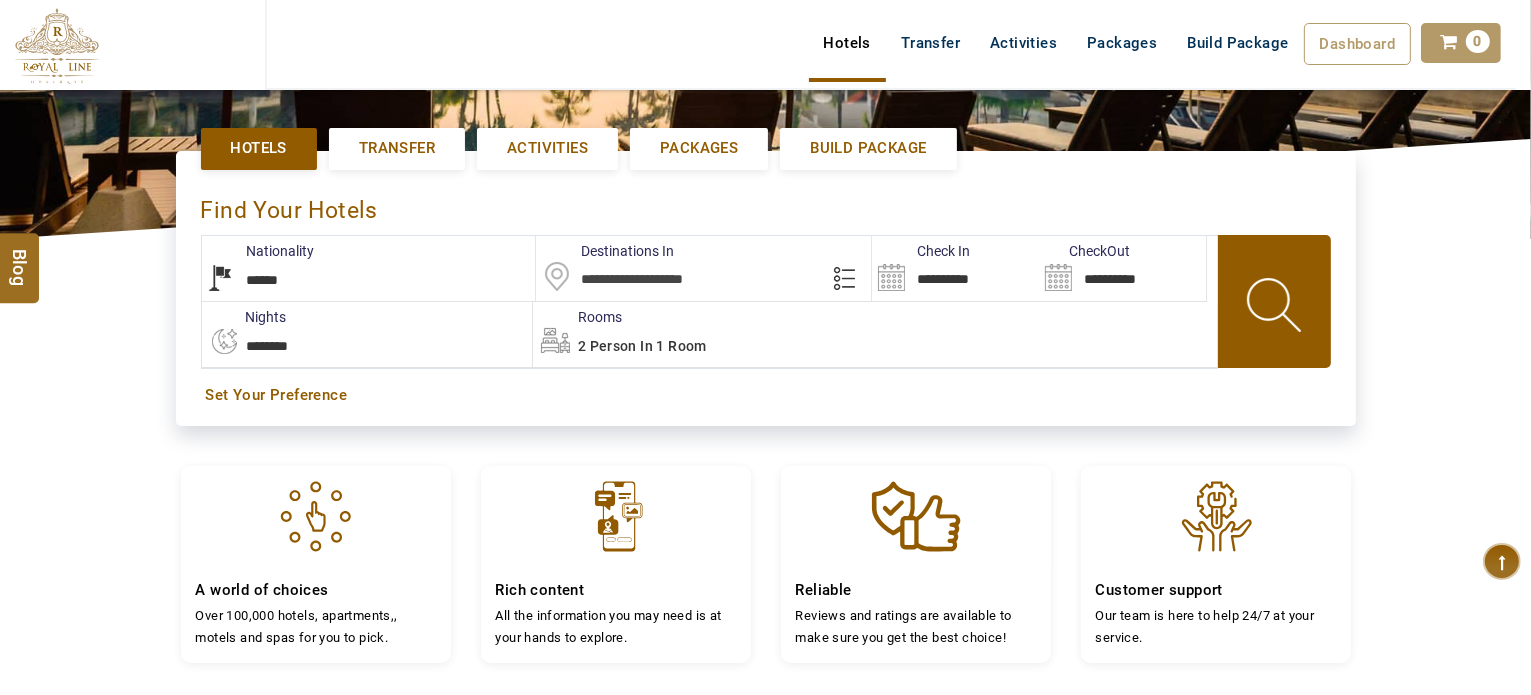 click at bounding box center (703, 268) 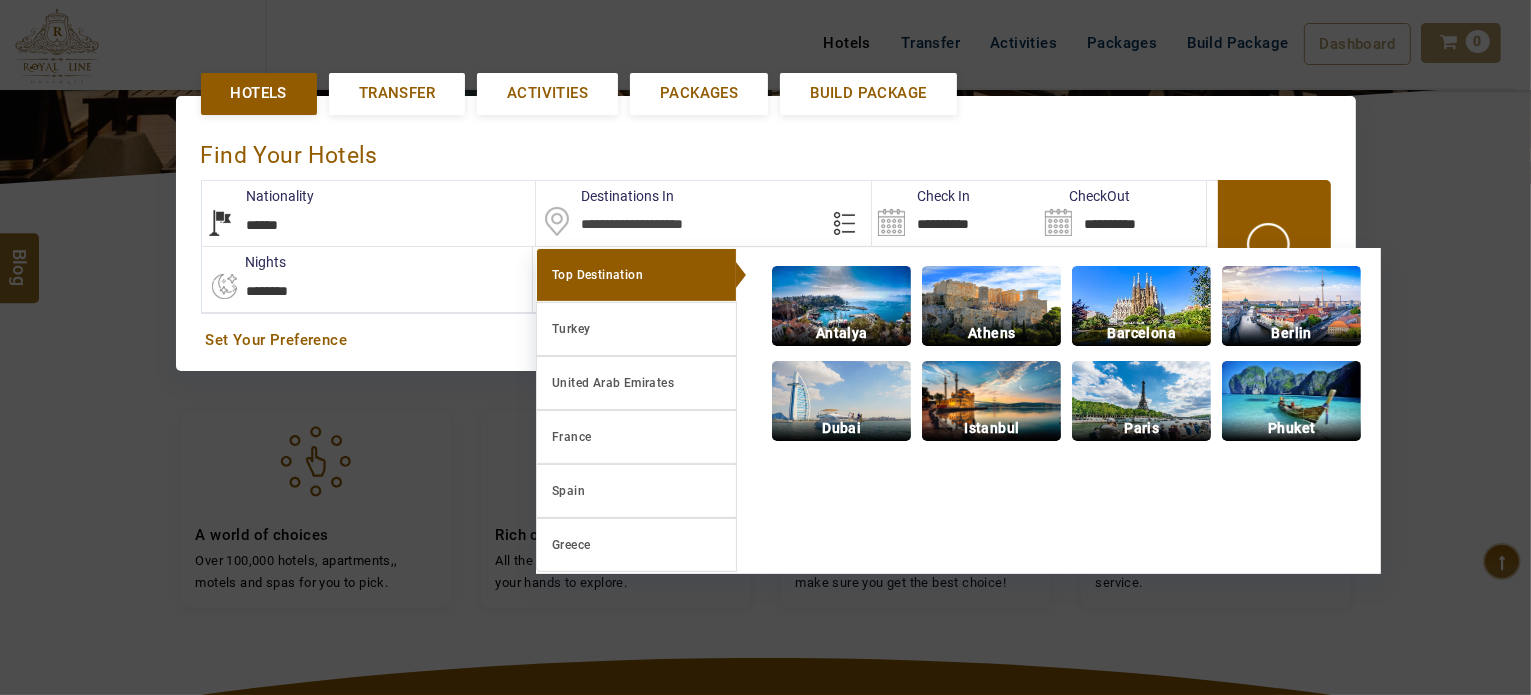 scroll, scrollTop: 460, scrollLeft: 0, axis: vertical 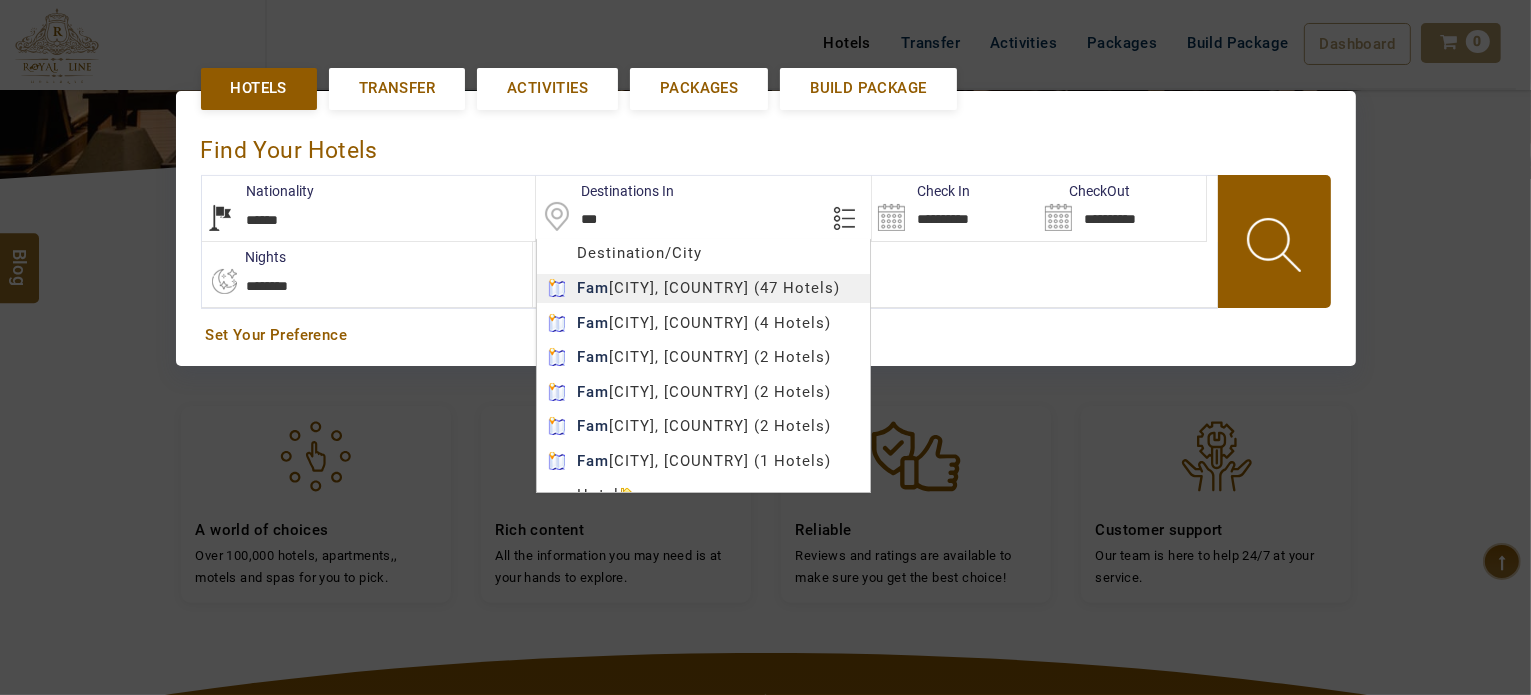 type on "*********" 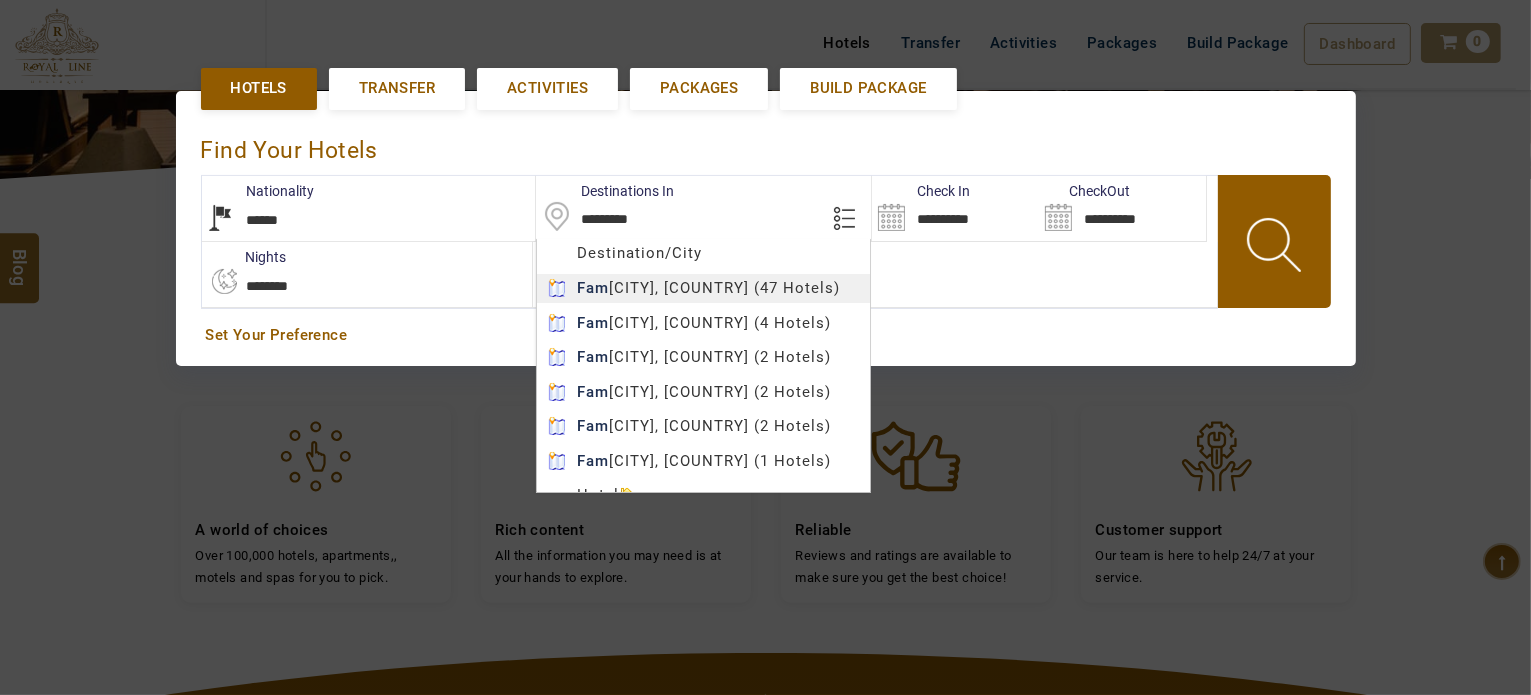 click on "LARISA HAWWARI AED AED  AED EUR  € USD  $ INR  ₹ THB  ฿ IDR  Rp BHD  BHD TRY  ₺ Credit Limit EN HE AR ES PT ZH Helpline
+971 55 344 0168 Register Now +971 55 344 0168 info@royallineholidays.com About Us What we Offer Blog Why Us Contact Hotels  Transfer Activities Packages Build Package Dashboard My Profile My Booking My Reports My Quotation Sign Out 0 Points Redeem Now To Redeem 8664 Points Future Points  4327   Points Credit Limit Credit Limit USD 25000.00 70% Complete Used USD 17410.22 Available USD 7589.78 Setting  Looks like you haven't added anything to your cart yet Countinue Shopping ****** ****** Please Wait.. Blog demo
Remember me Forgot
password? LOG IN Don't have an account?   Register Now My Booking View/ Print/Cancel Your Booking without Signing in Submit demo
In A Few Moment, You Will Be Celebrating Best Hotel options galore ! Check In   CheckOut Rooms Rooms Please Wait Find the best hotel deals 600,000+ hotels, apartments, villas and more. ******" at bounding box center [765, 358] 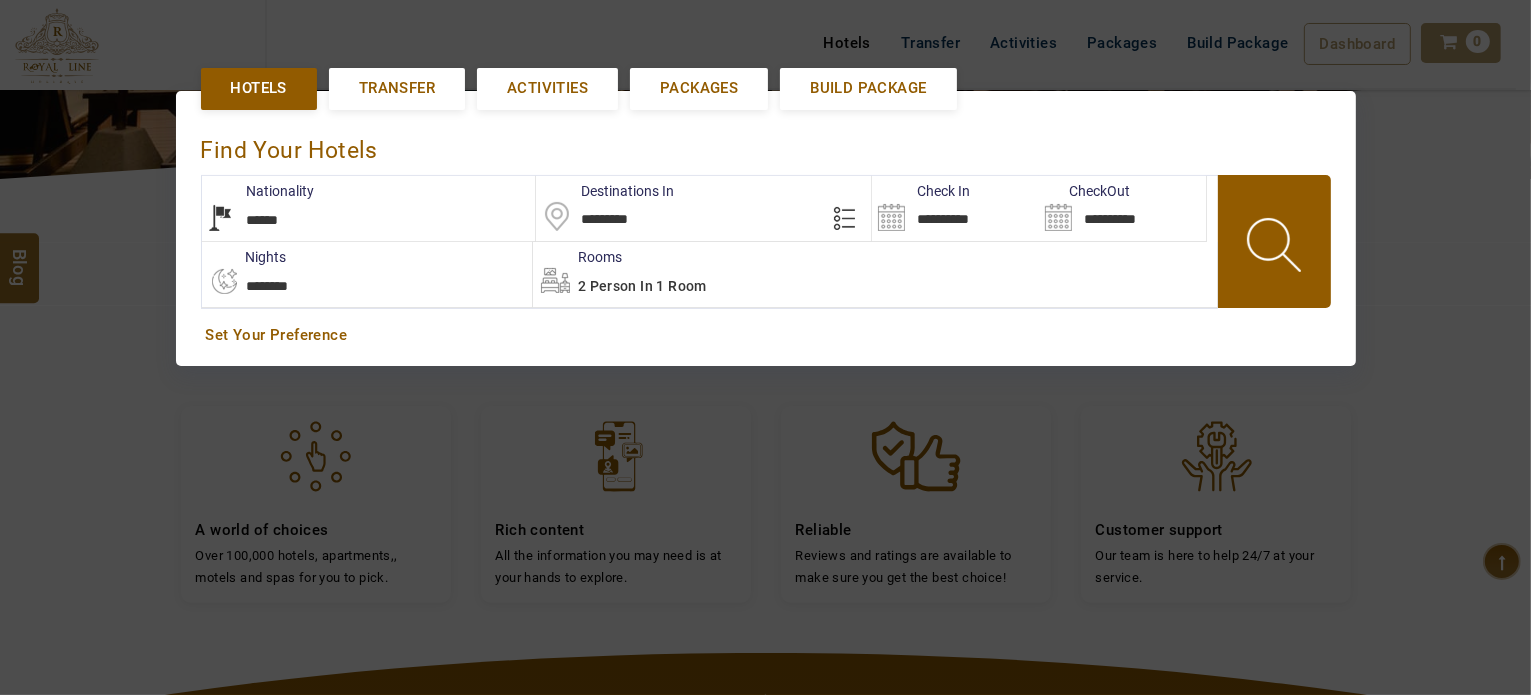 click on "**********" at bounding box center [955, 208] 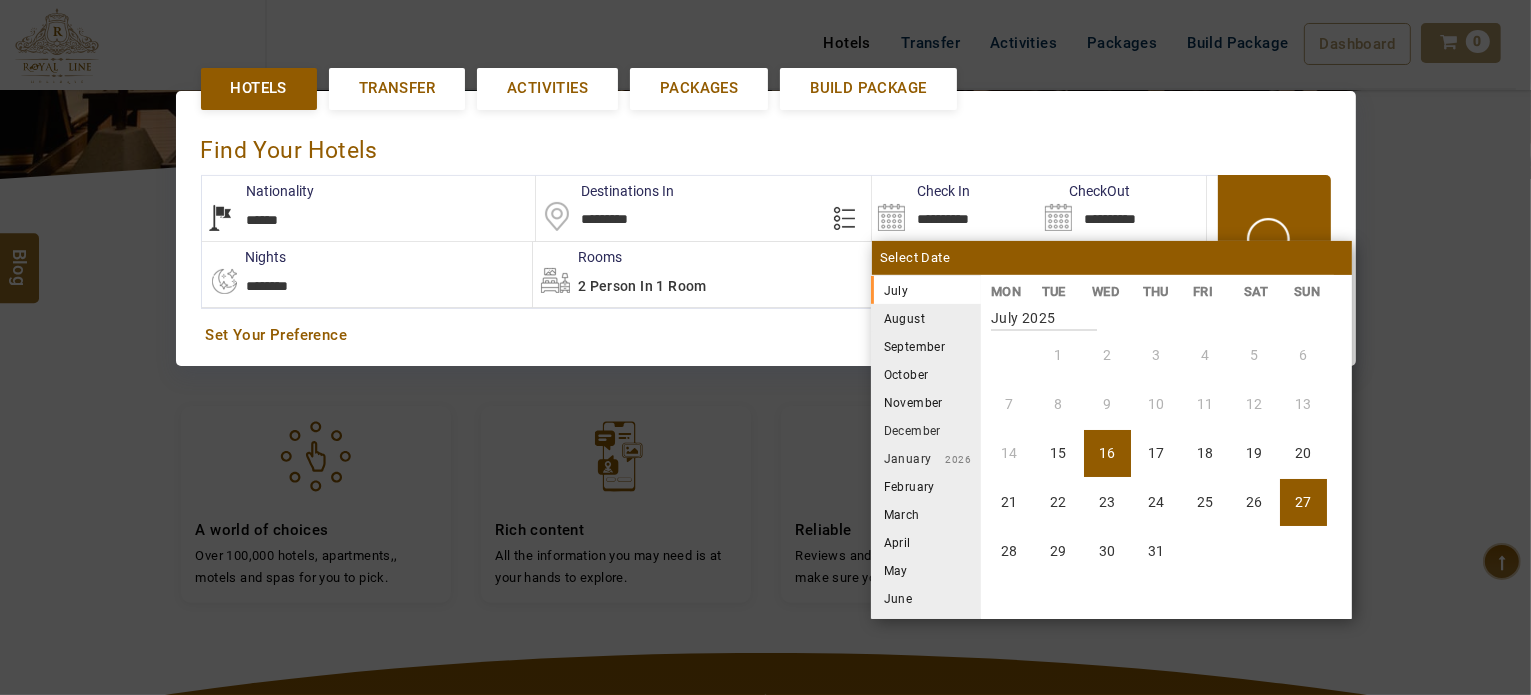 click on "27" at bounding box center (1303, 502) 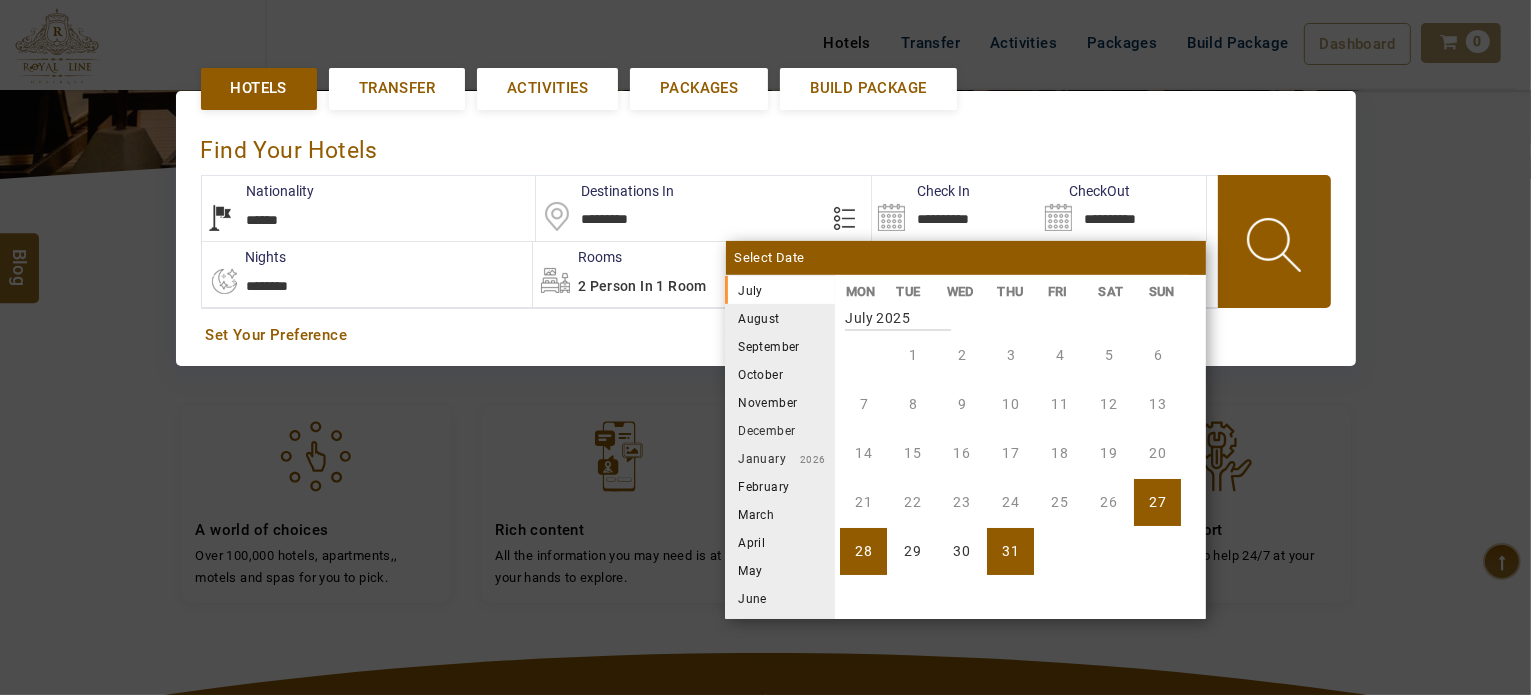 click on "31" at bounding box center [1010, 551] 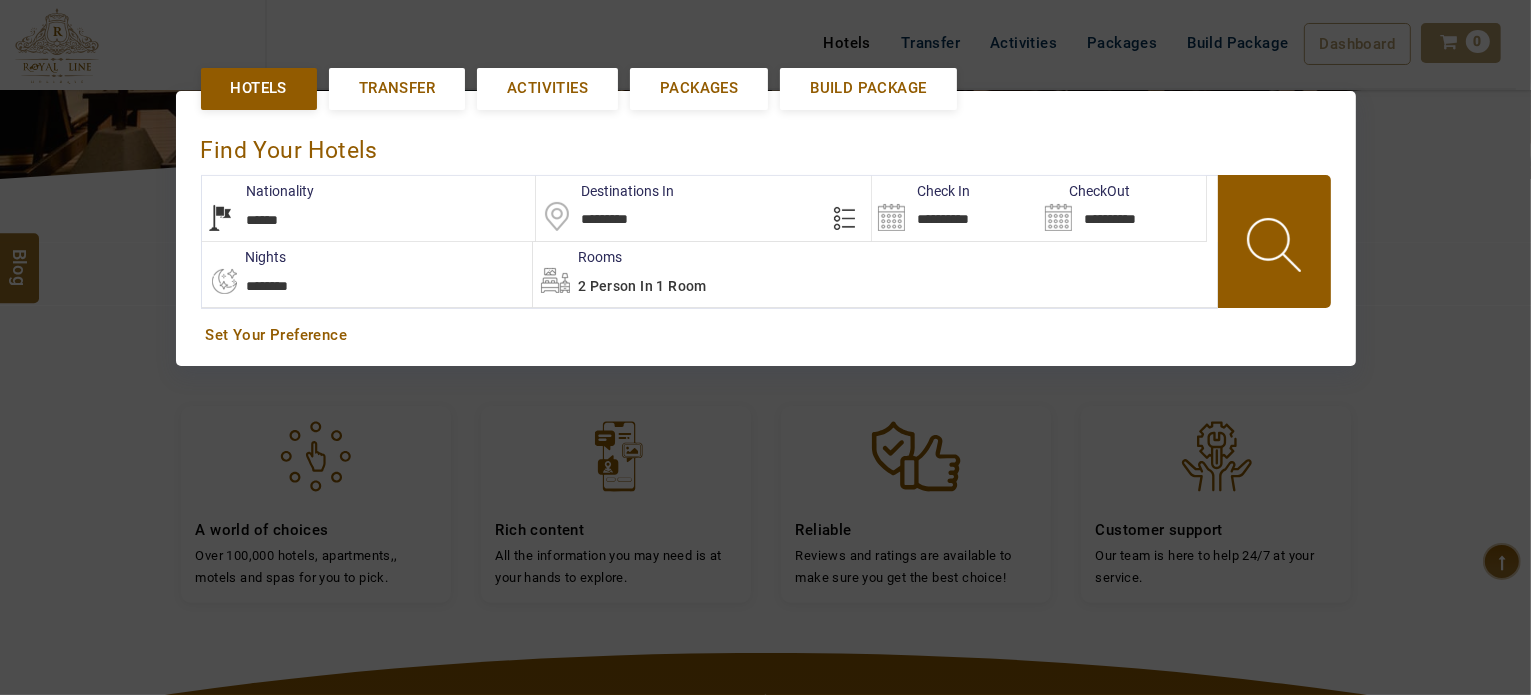 click at bounding box center (1276, 248) 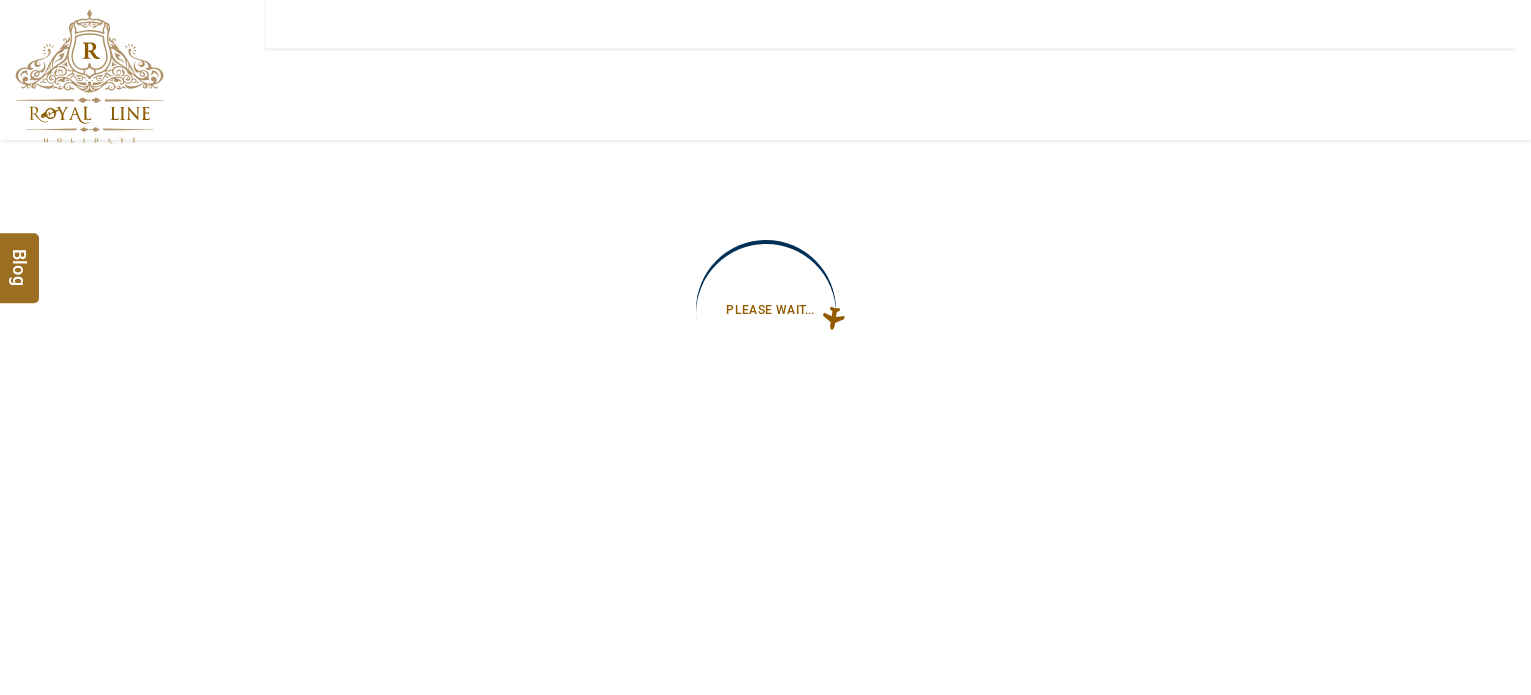 type on "**********" 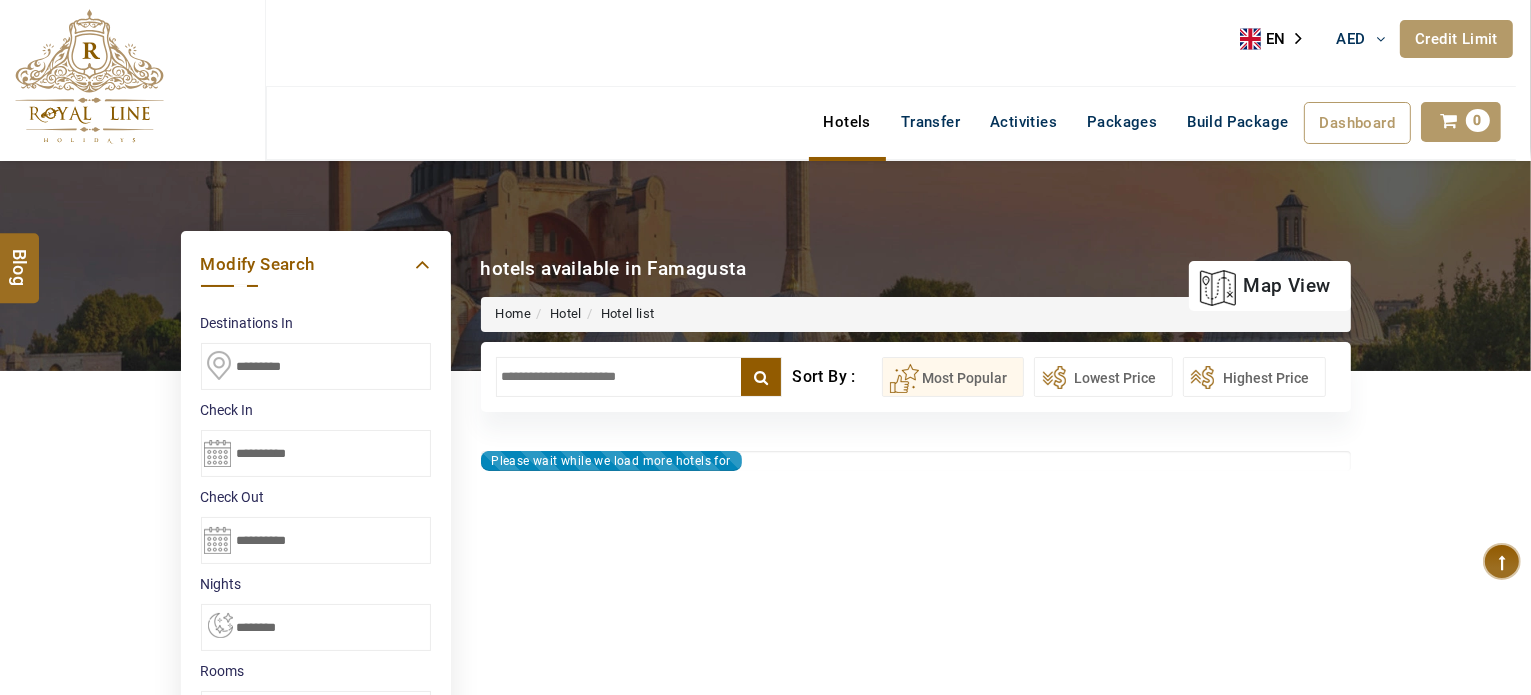 type on "**********" 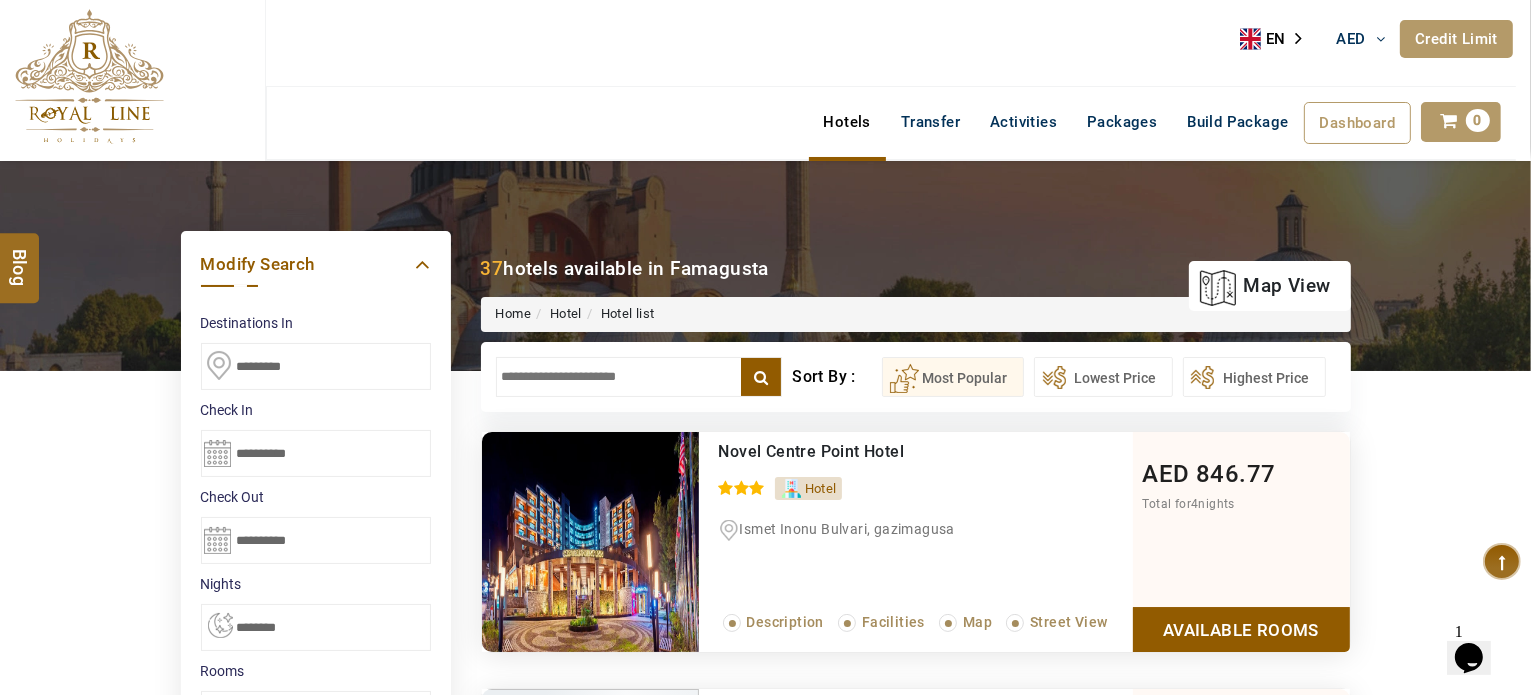 click at bounding box center (639, 377) 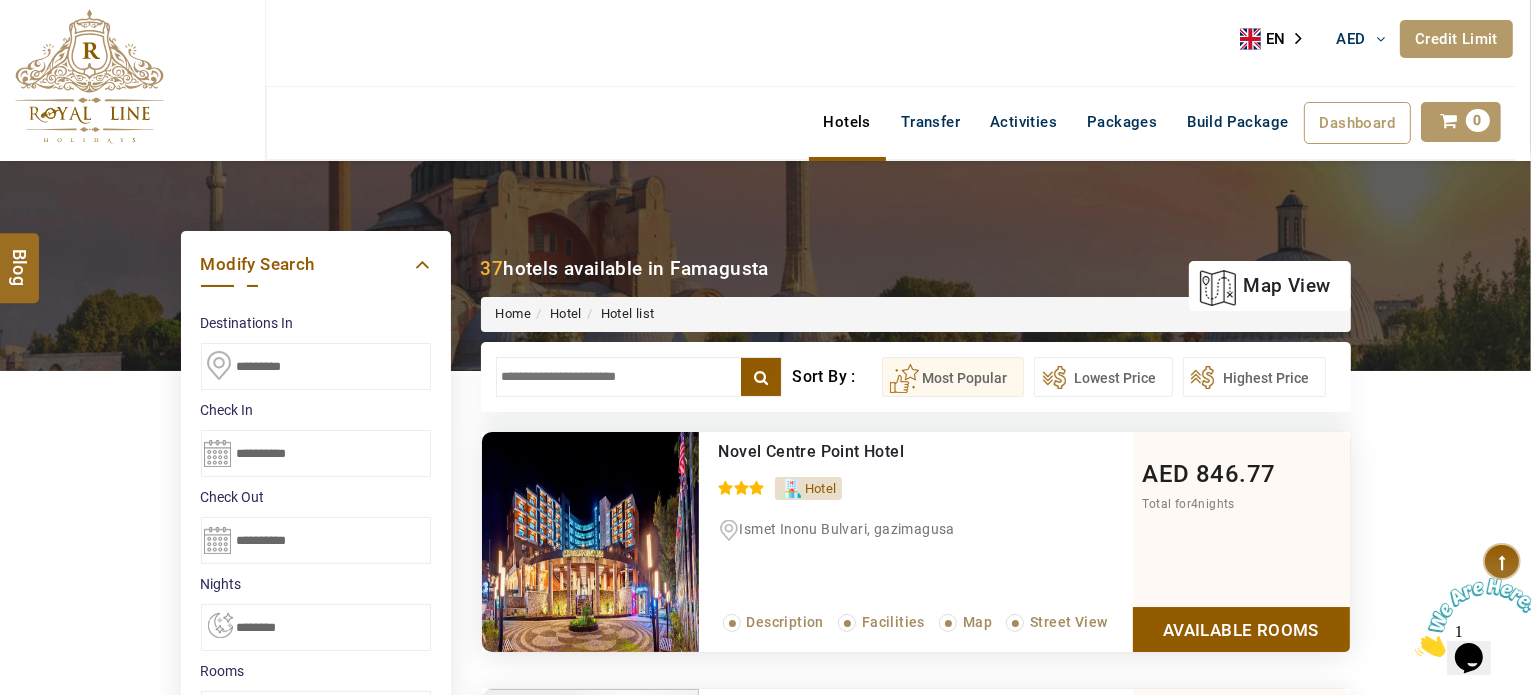 scroll, scrollTop: 0, scrollLeft: 0, axis: both 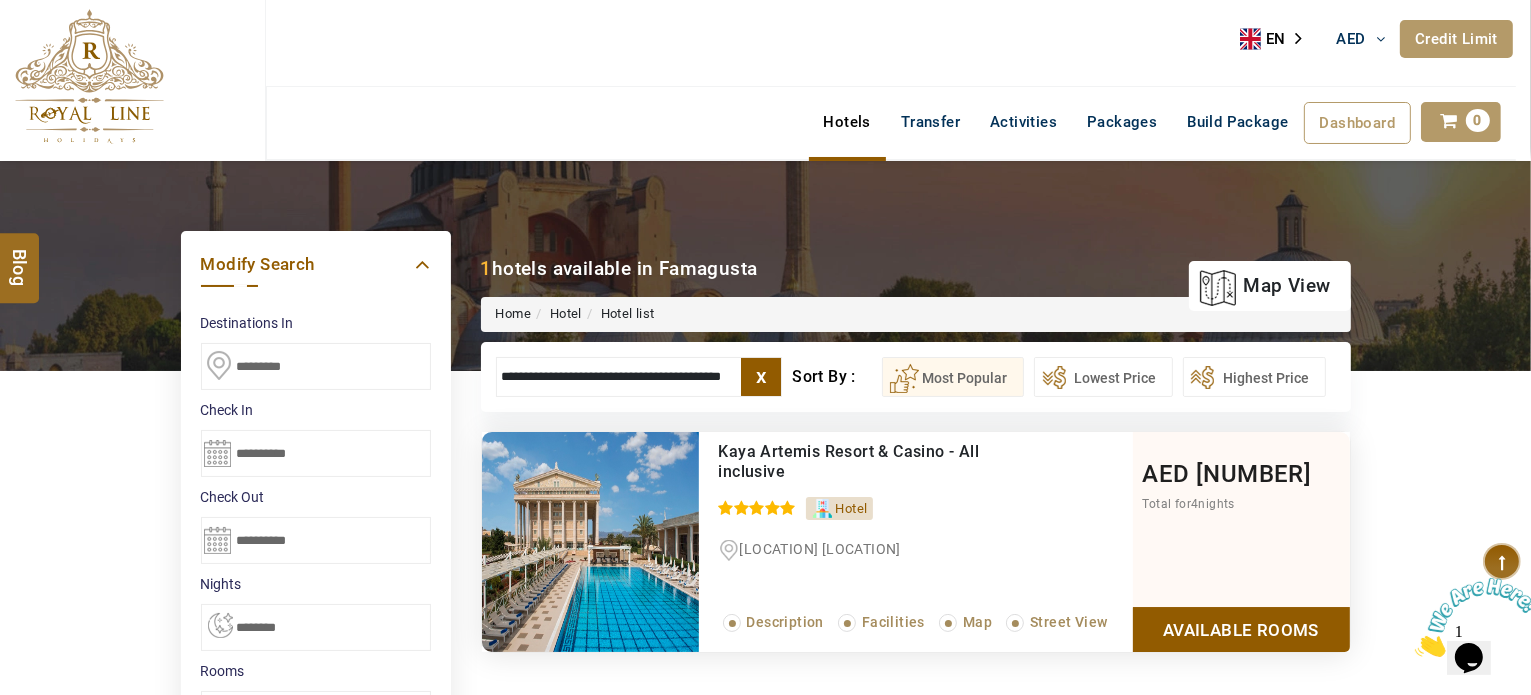 click on "[CURRENCY] [NUMBER]
+[COUNTRY_CODE] [PHONE] [EMAIL] About Us What we Offer Blog Why Us Contact Hotels  Transfer Activities Packages Build Package Dashboard My Profile My Booking My Reports My Quotation Sign Out [NUMBER] Points Redeem Now To Redeem [NUMBER]   Points Future Points  [NUMBER]   Points Credit Limit Credit Limit [CURRENCY] [NUMBER] [PERCENTAGE]% Complete Used [CURRENCY] [NUMBER] Available [CURRENCY] [NUMBER] Setting  Looks like you haven't added anything to your cart yet Countinue Shopping ****** ****** Please Wait.. Blog demo
Remember me Forgot
password? LOG IN Don't have an account?   Register Now My Booking View/ Print/Cancel Your Booking without Signing in Submit Applying Filters...... Hotels For You Will Be Loading Soon demo
In A Few Moment, You Will Be Celebrating Best Hotel options galore ! Check In   CheckOut Rooms Rooms Please Wait Please Wait ... X" at bounding box center (765, 936) 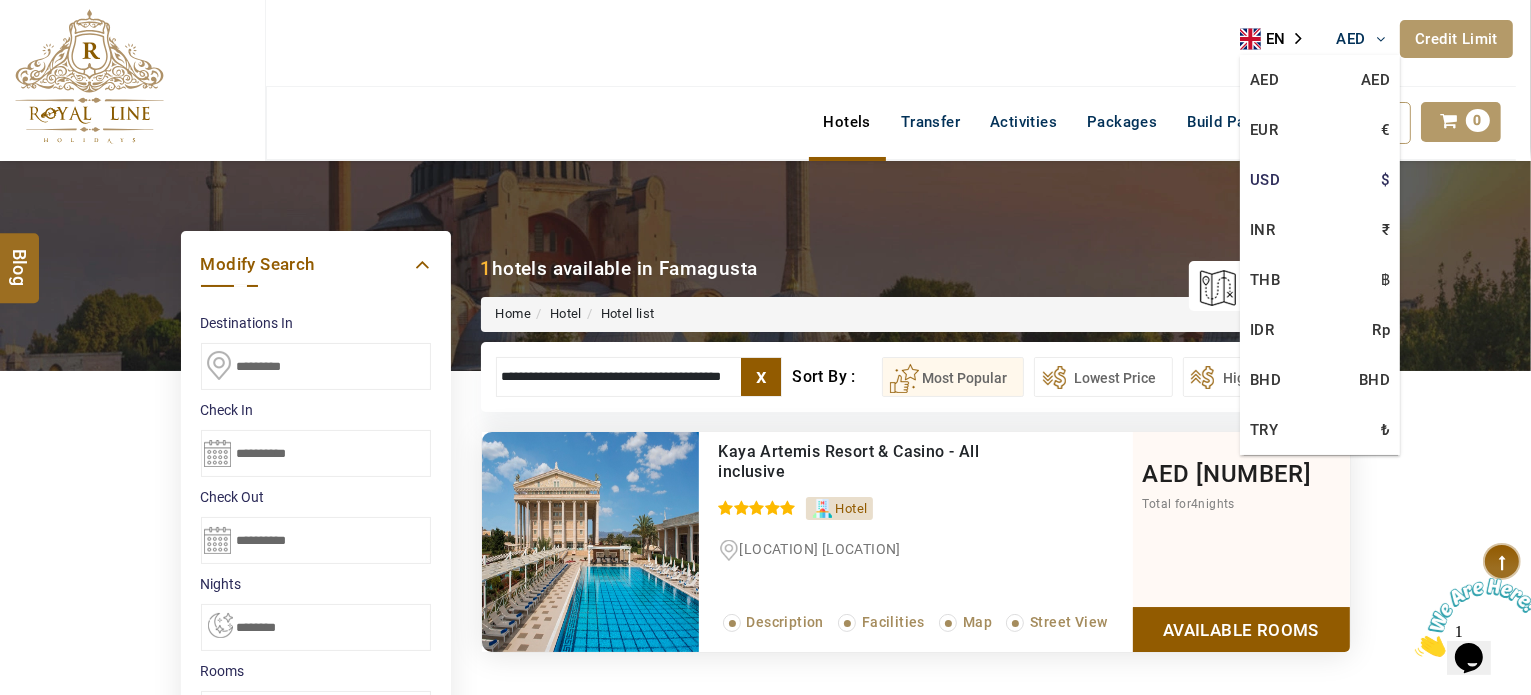 type on "**********" 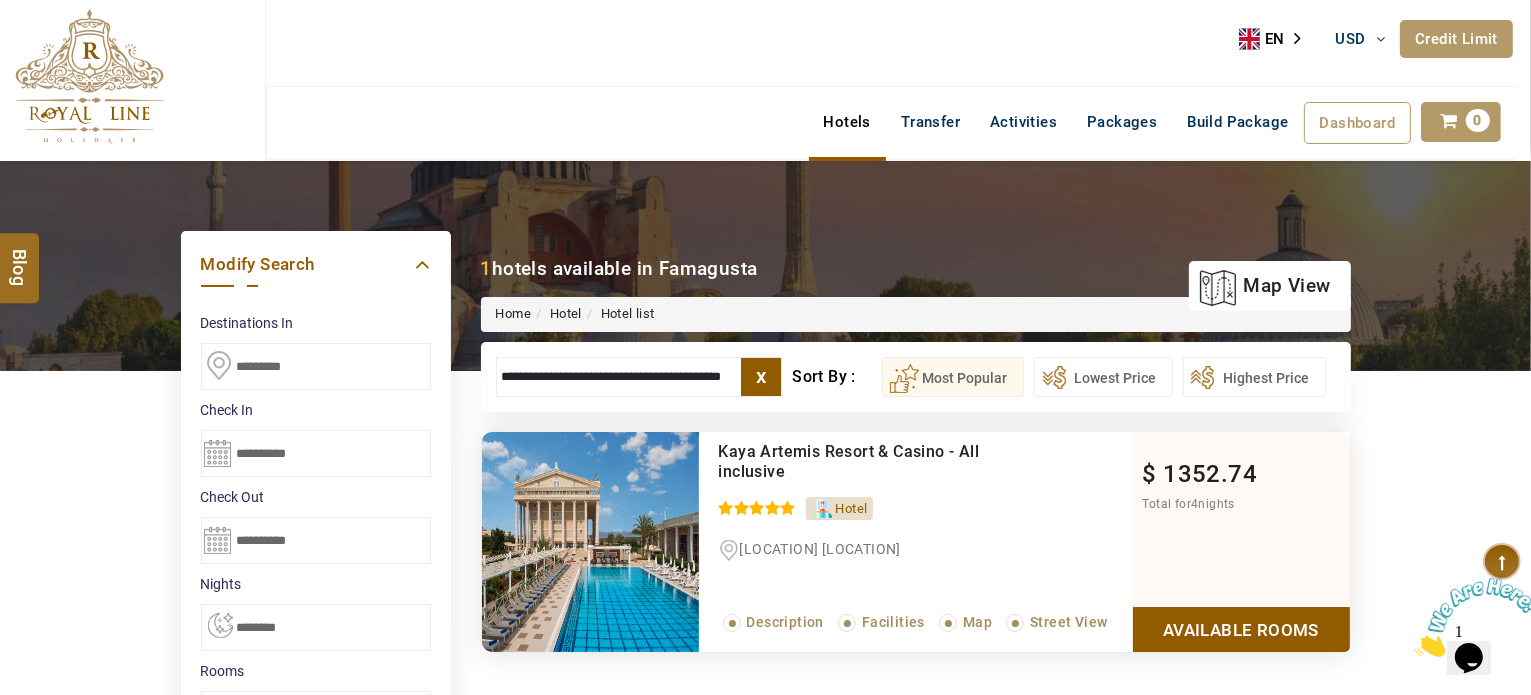 click on "Available Rooms" at bounding box center (1241, 629) 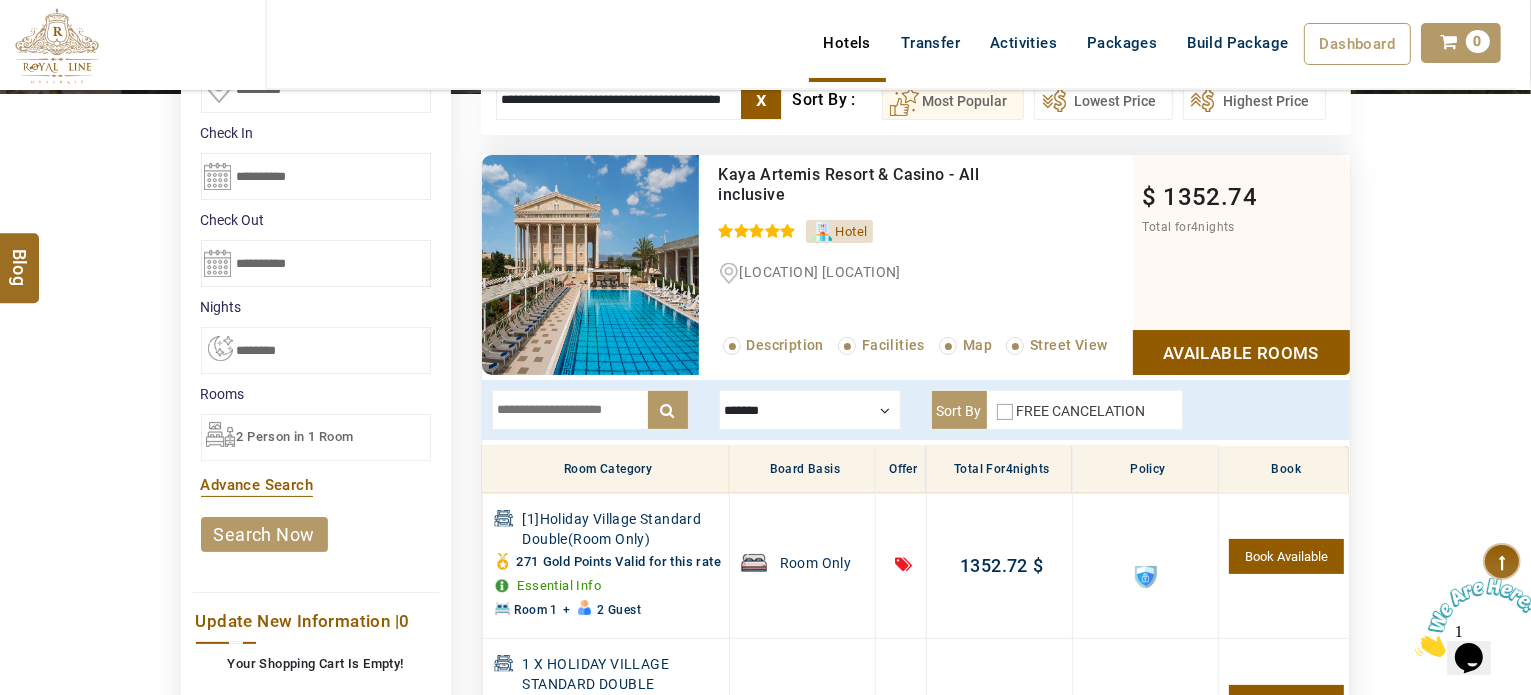 scroll, scrollTop: 80, scrollLeft: 0, axis: vertical 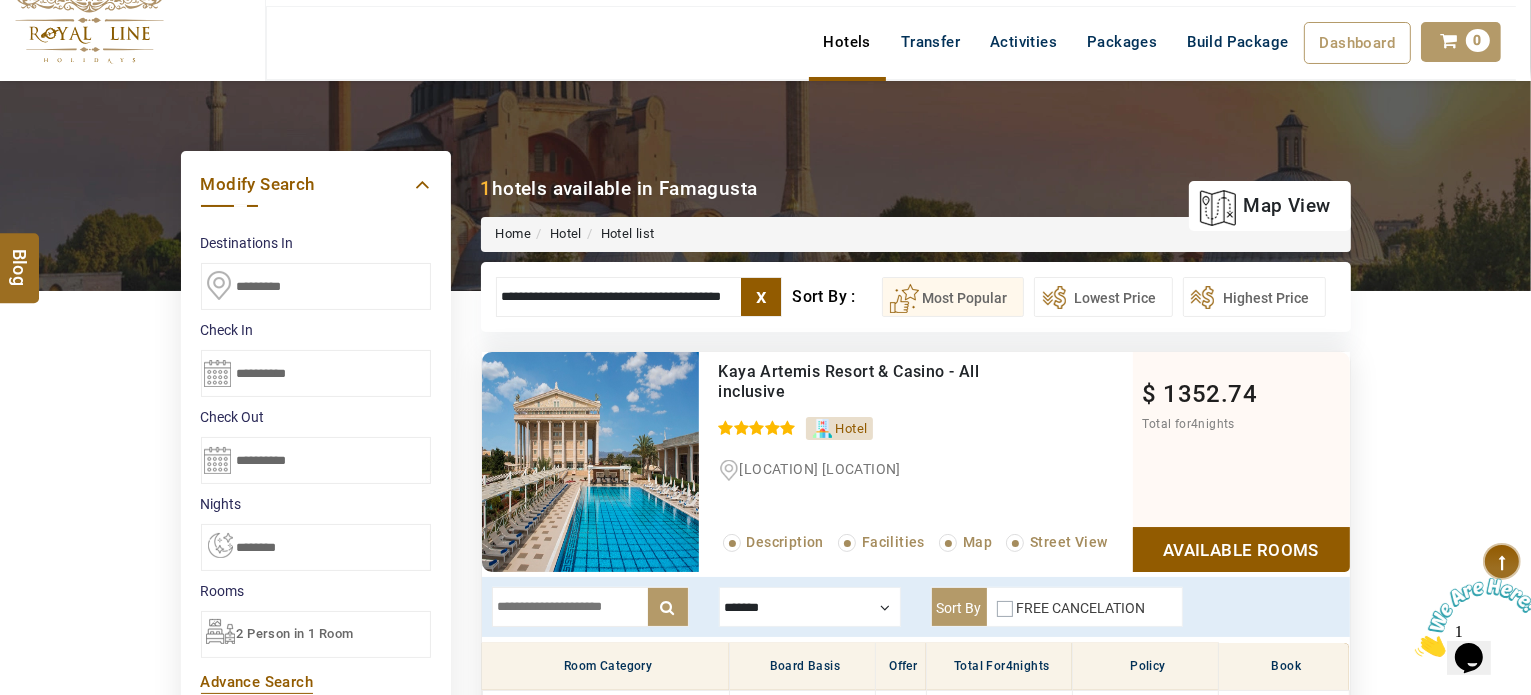 click on "x" at bounding box center (761, 297) 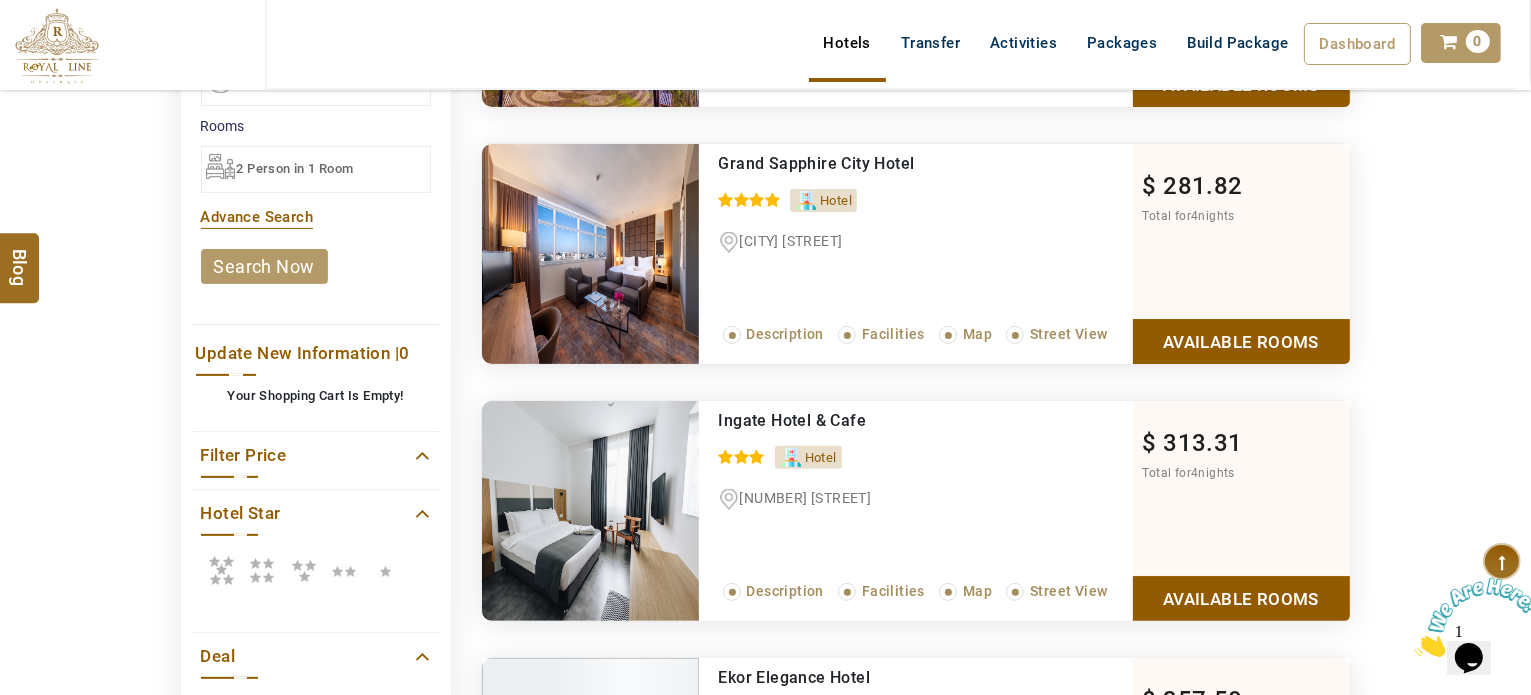 scroll, scrollTop: 580, scrollLeft: 0, axis: vertical 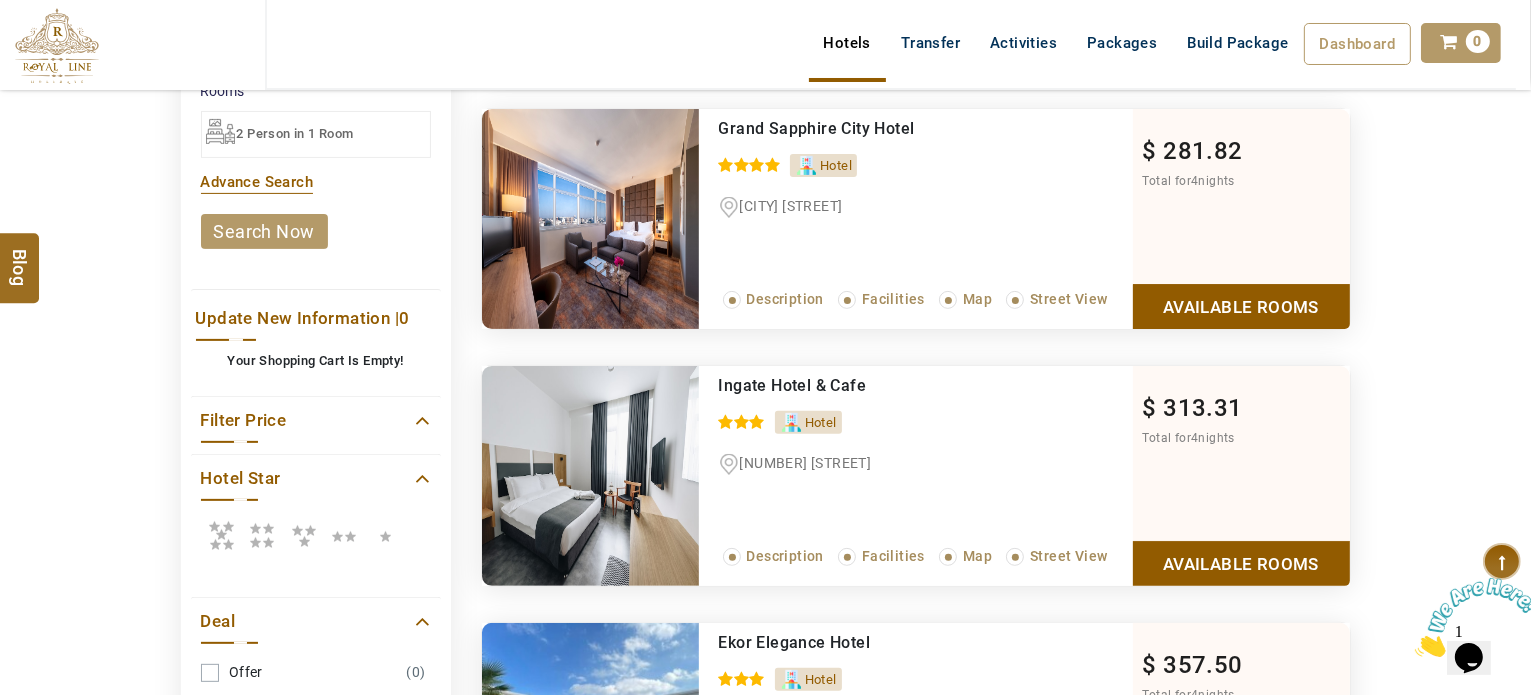 click at bounding box center [262, 535] 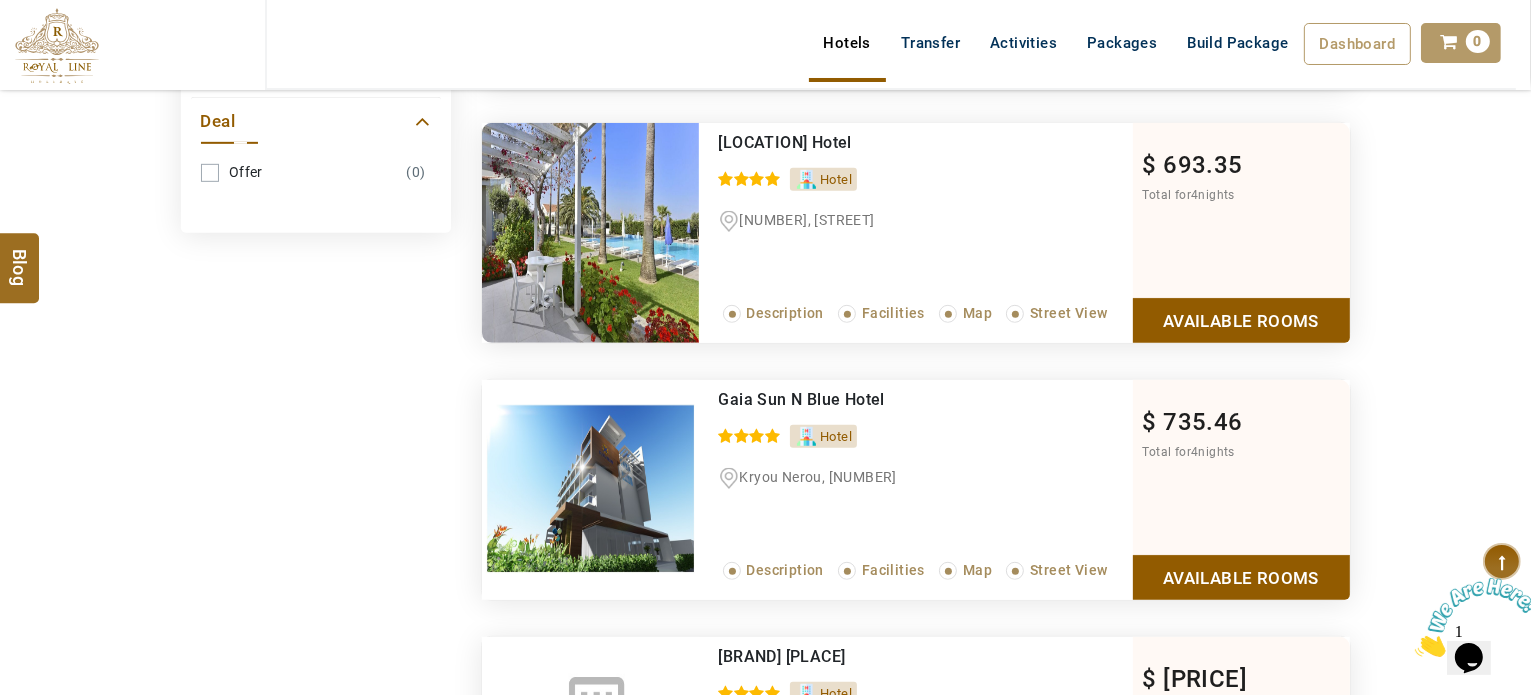 scroll, scrollTop: 680, scrollLeft: 0, axis: vertical 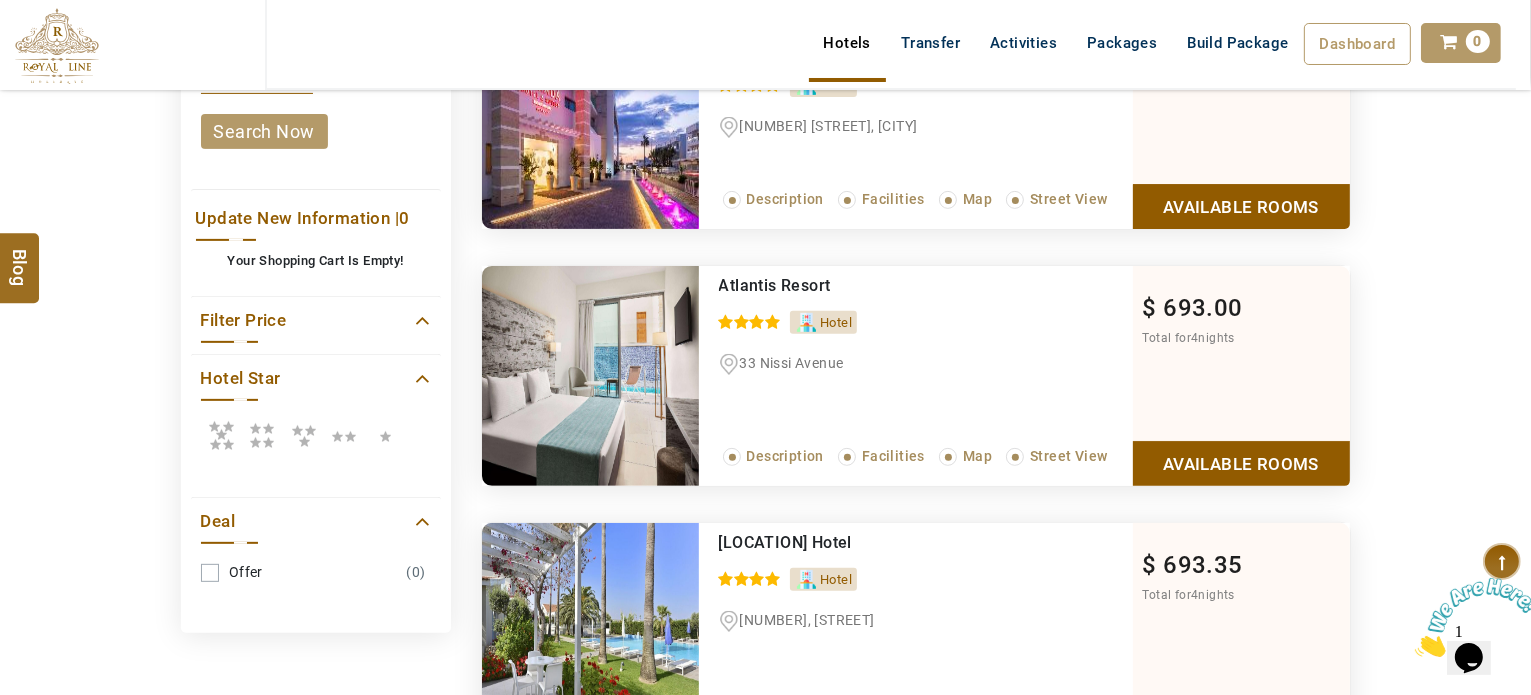 click at bounding box center [221, 435] 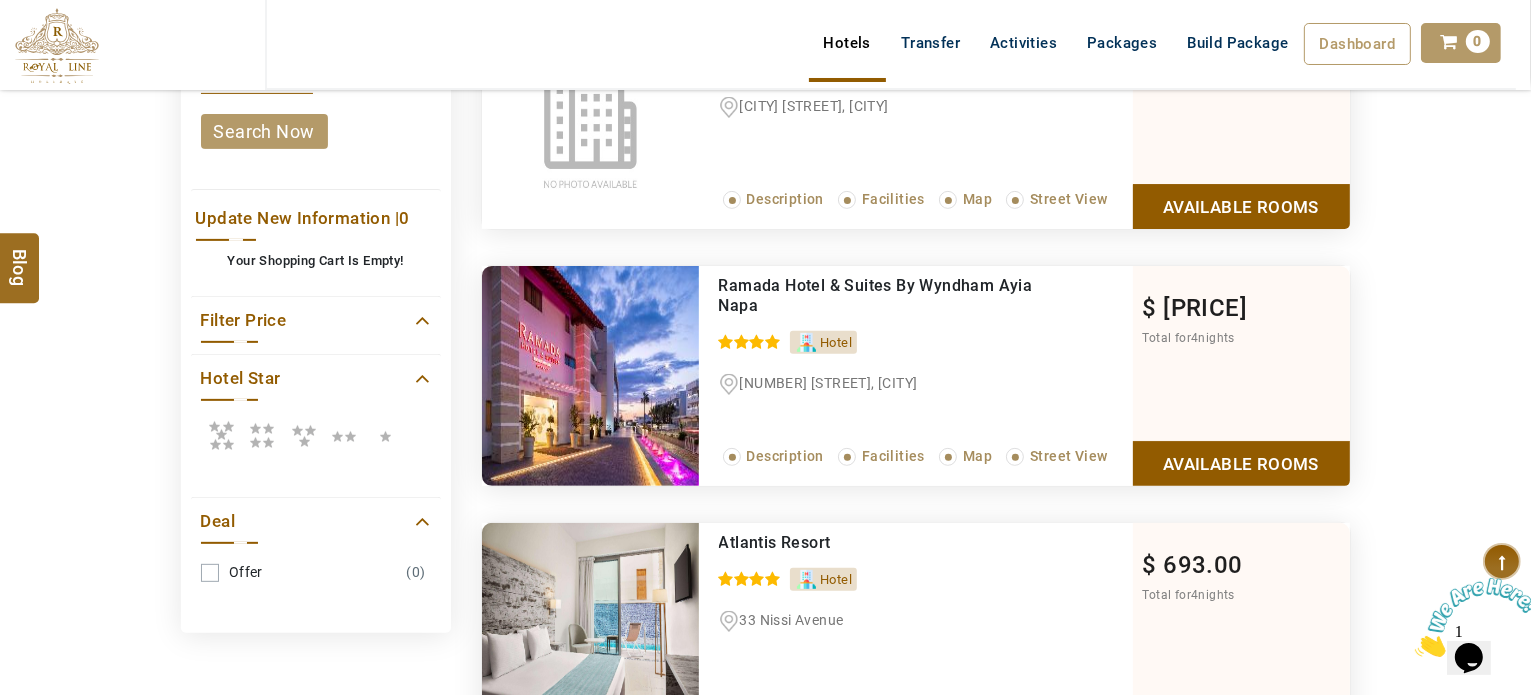 click at bounding box center [262, 435] 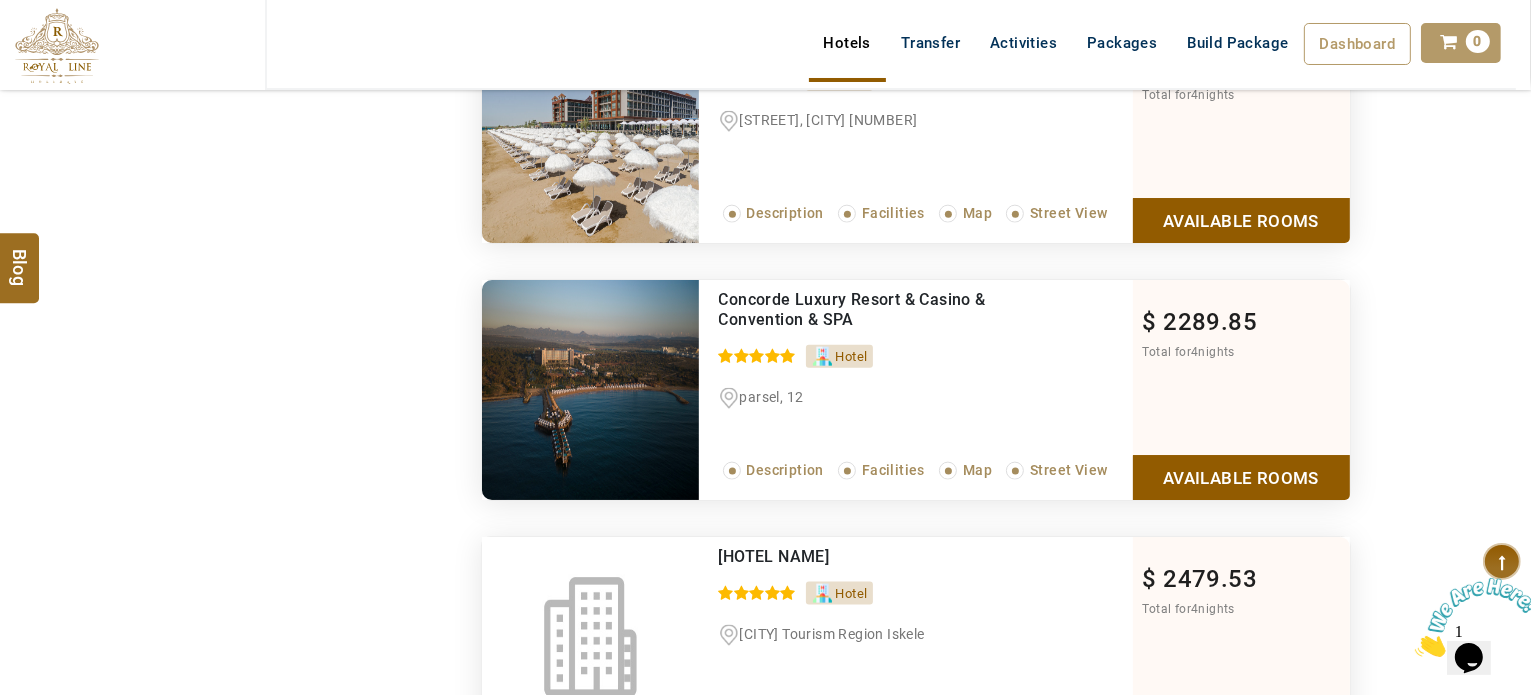 scroll, scrollTop: 2480, scrollLeft: 0, axis: vertical 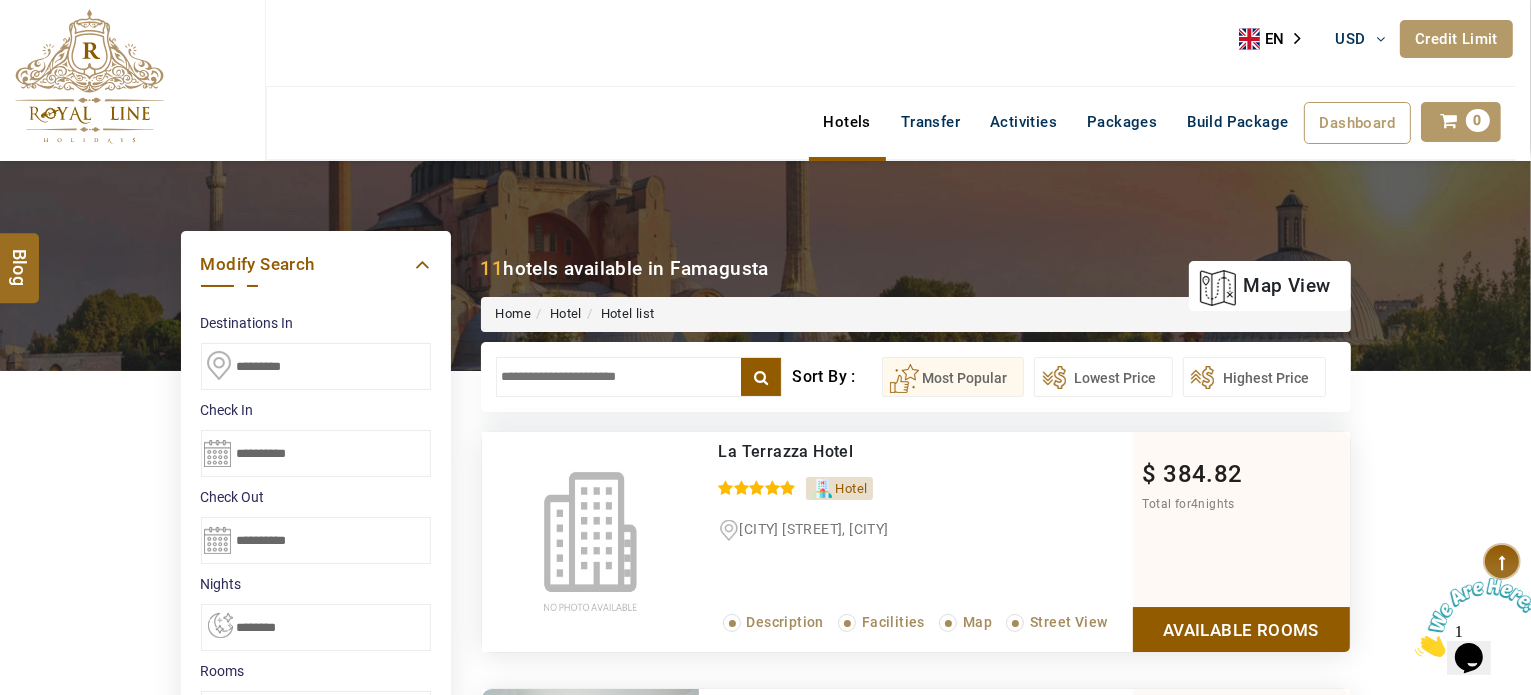 click on "*********" at bounding box center [316, 366] 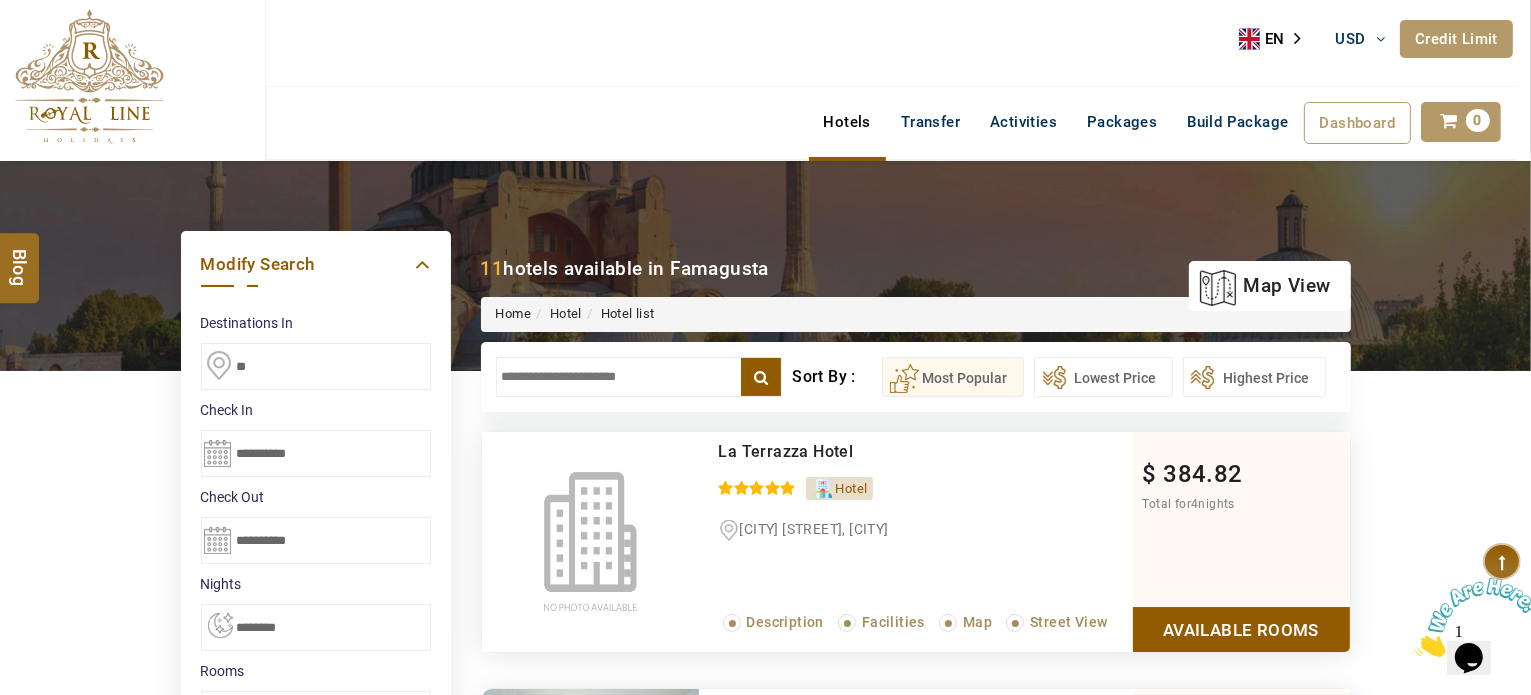 type on "*" 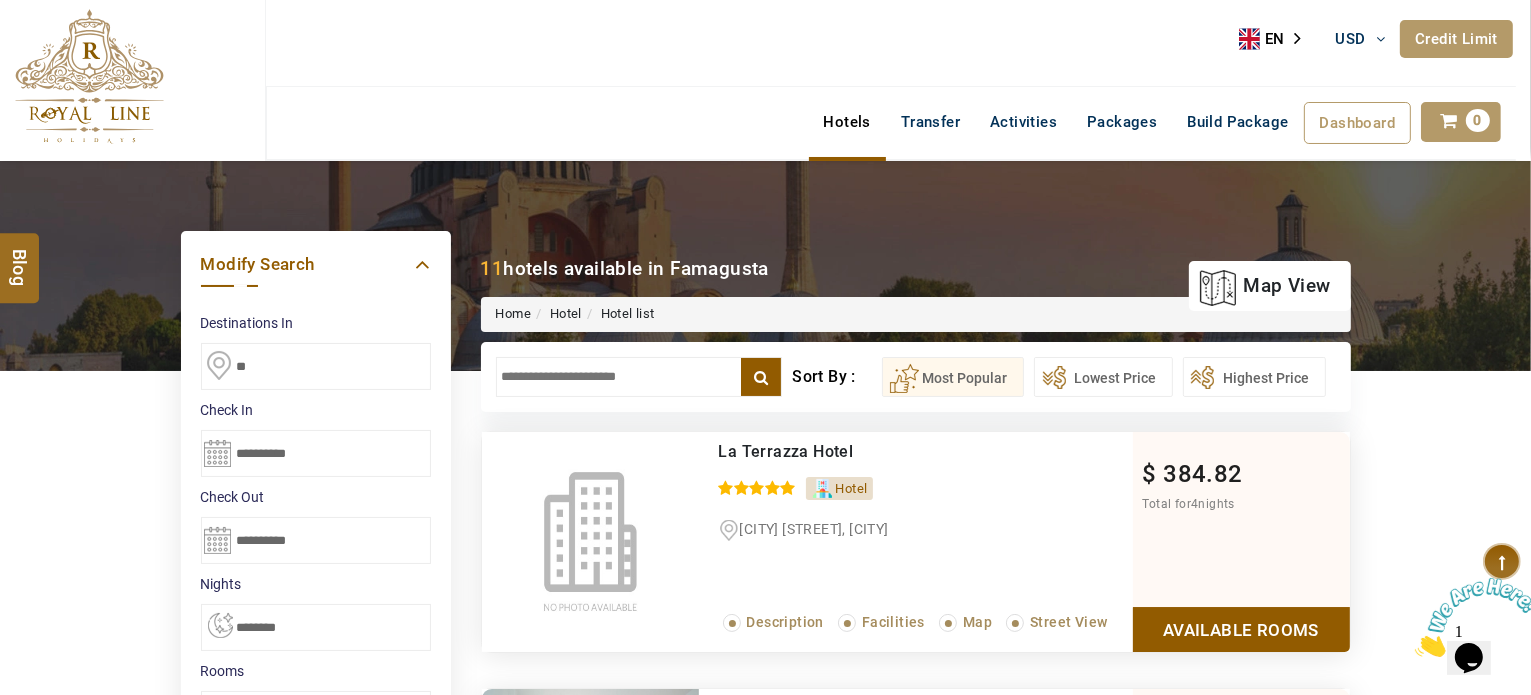 type on "*" 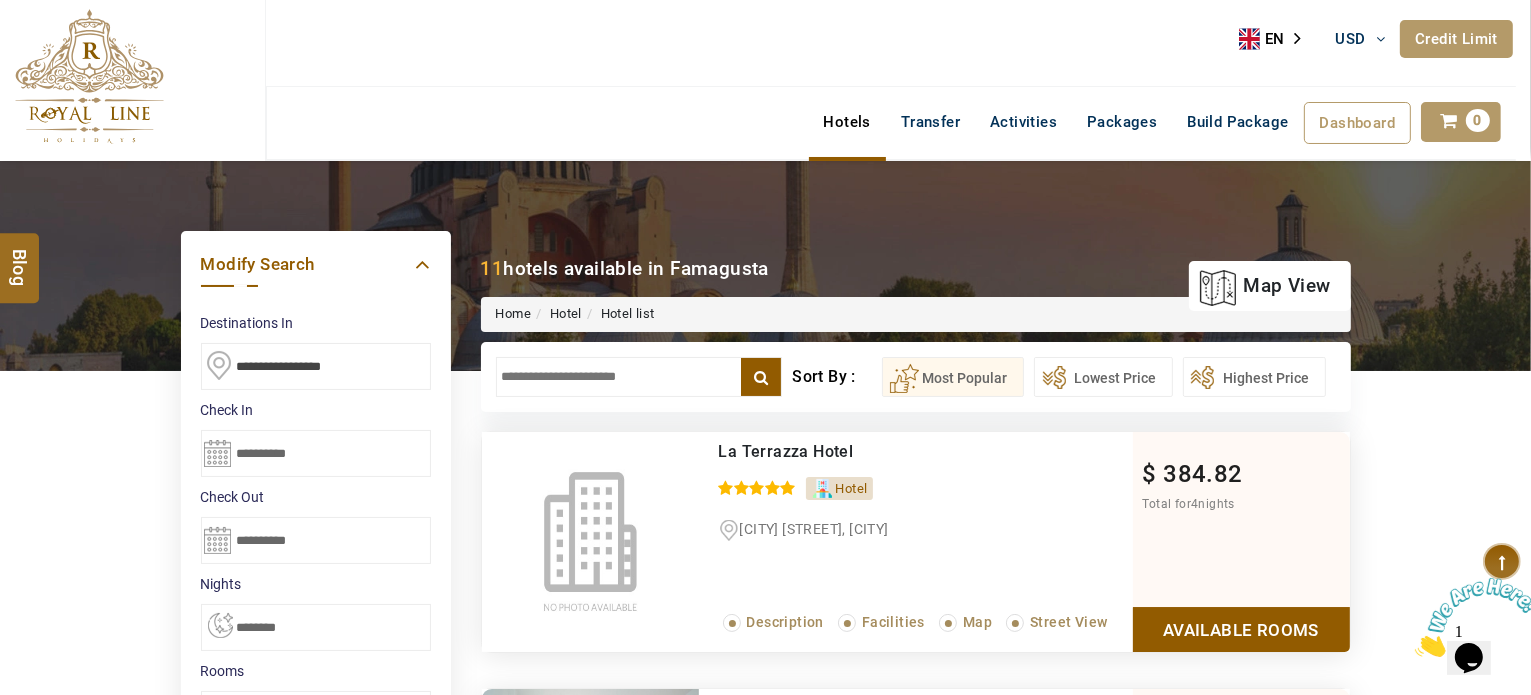 type on "*" 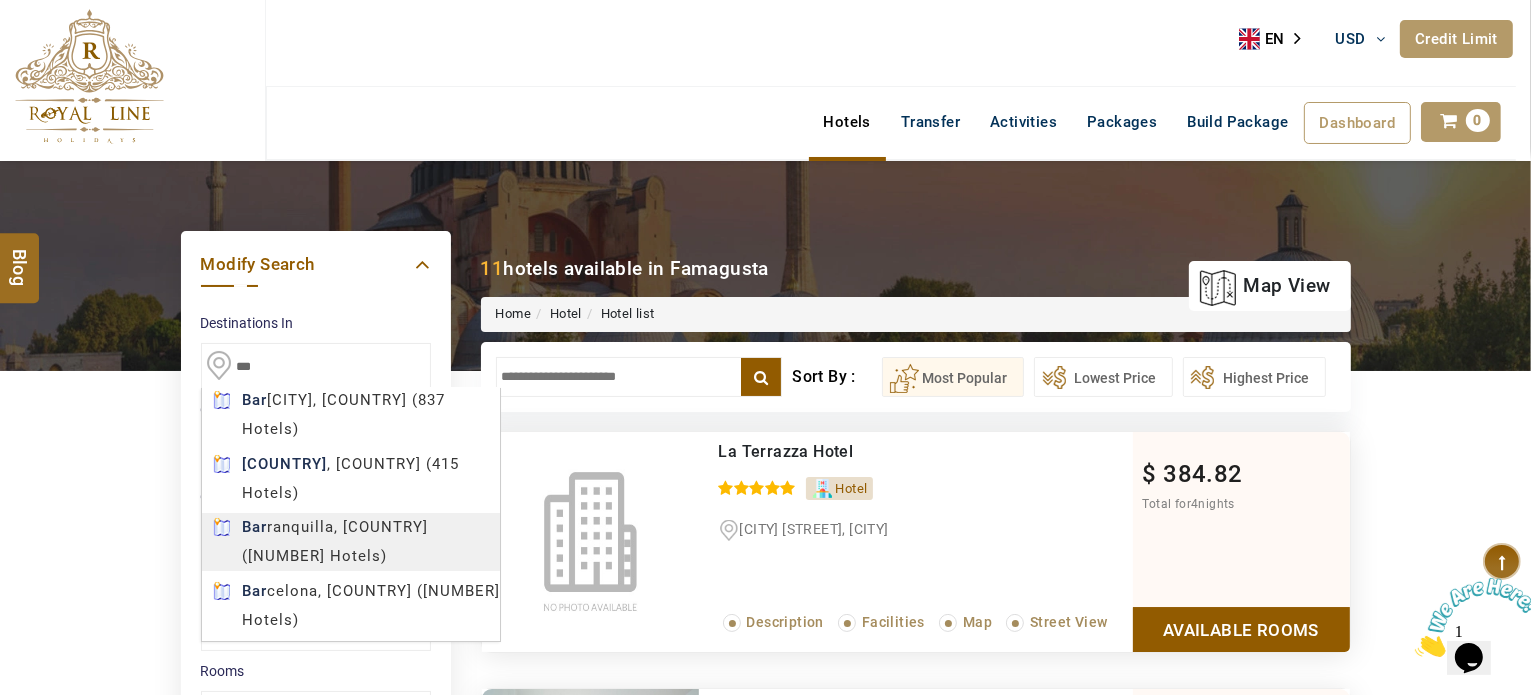 scroll, scrollTop: 0, scrollLeft: 0, axis: both 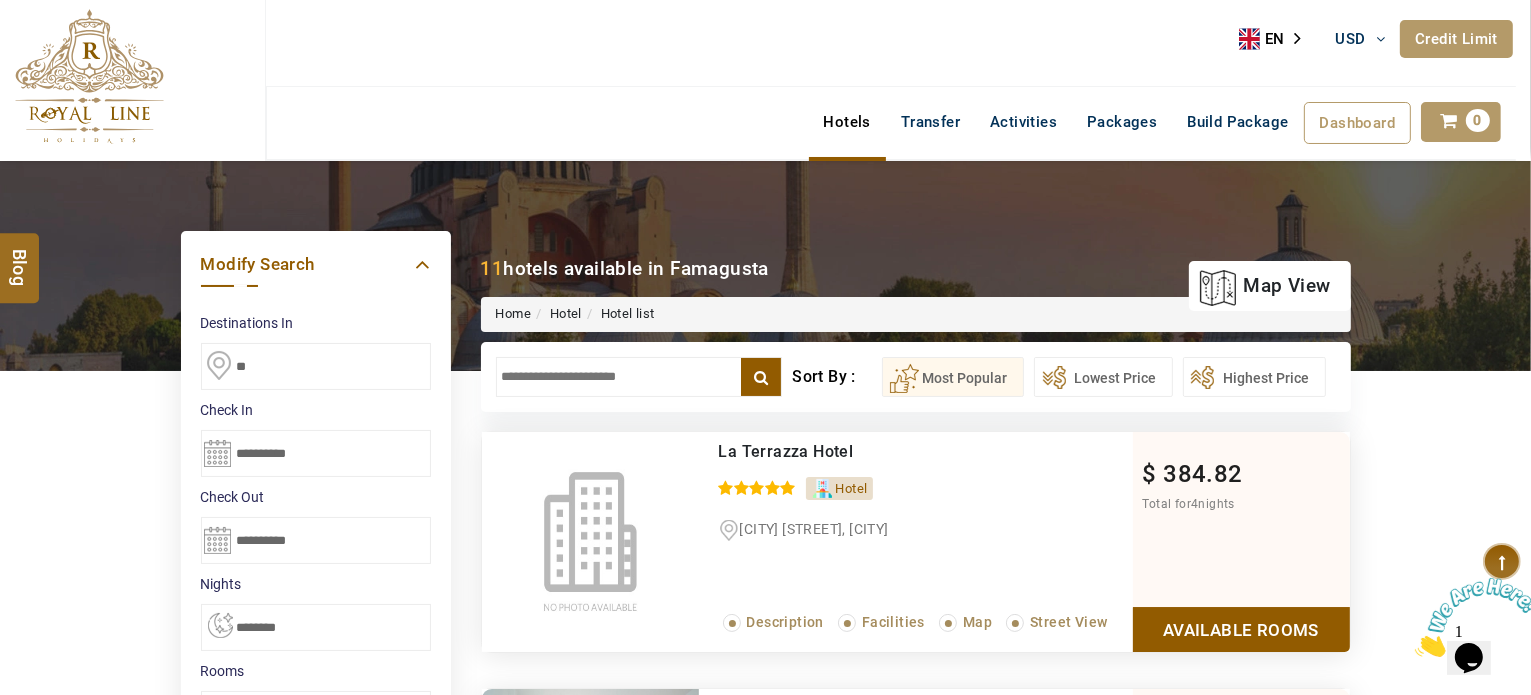 type on "*" 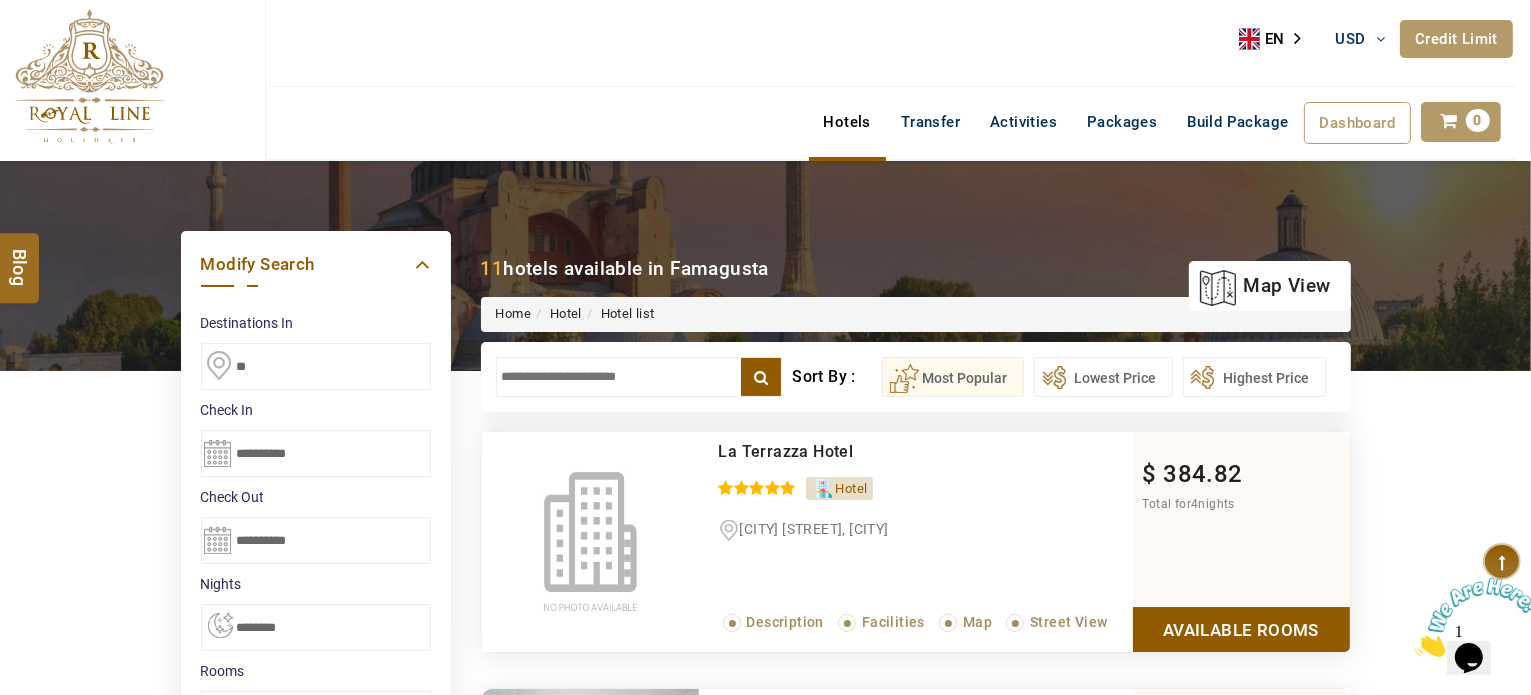 click on "**" at bounding box center [316, 366] 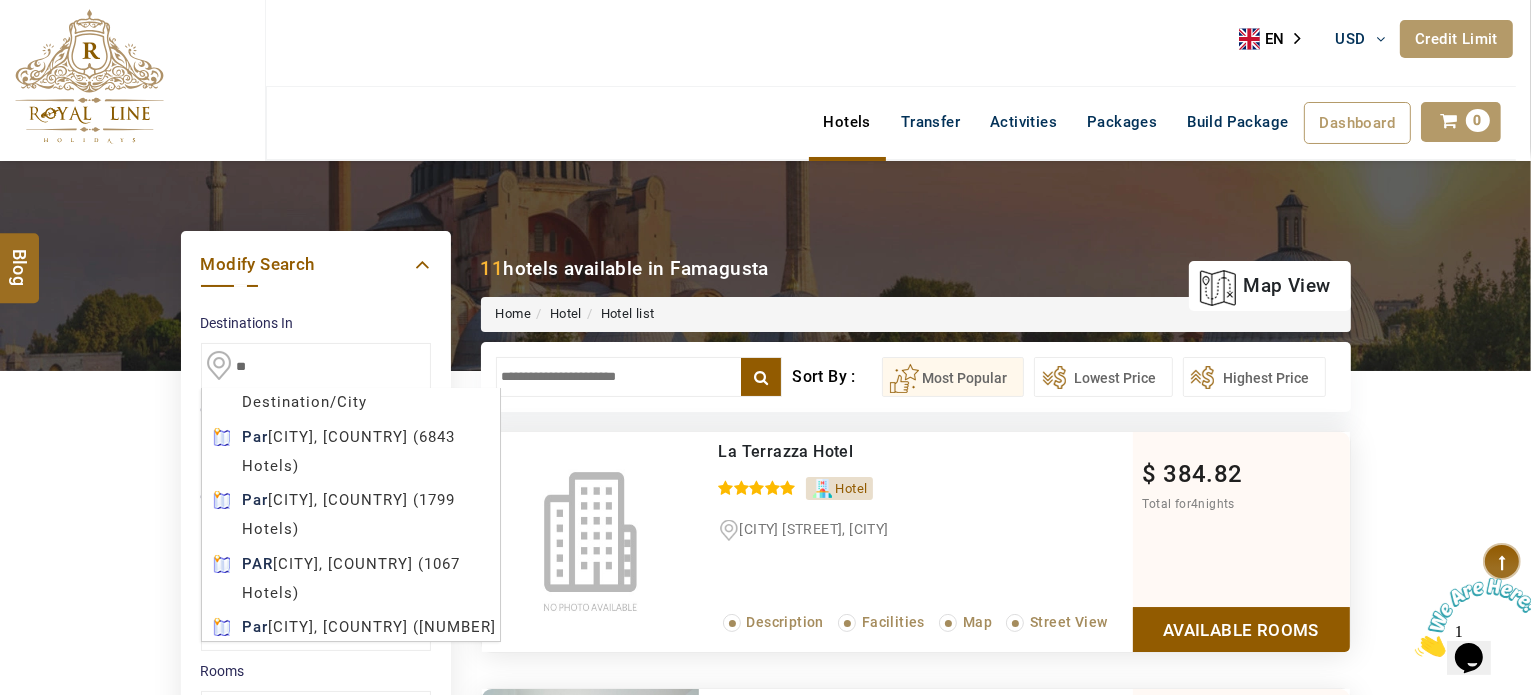 type on "*" 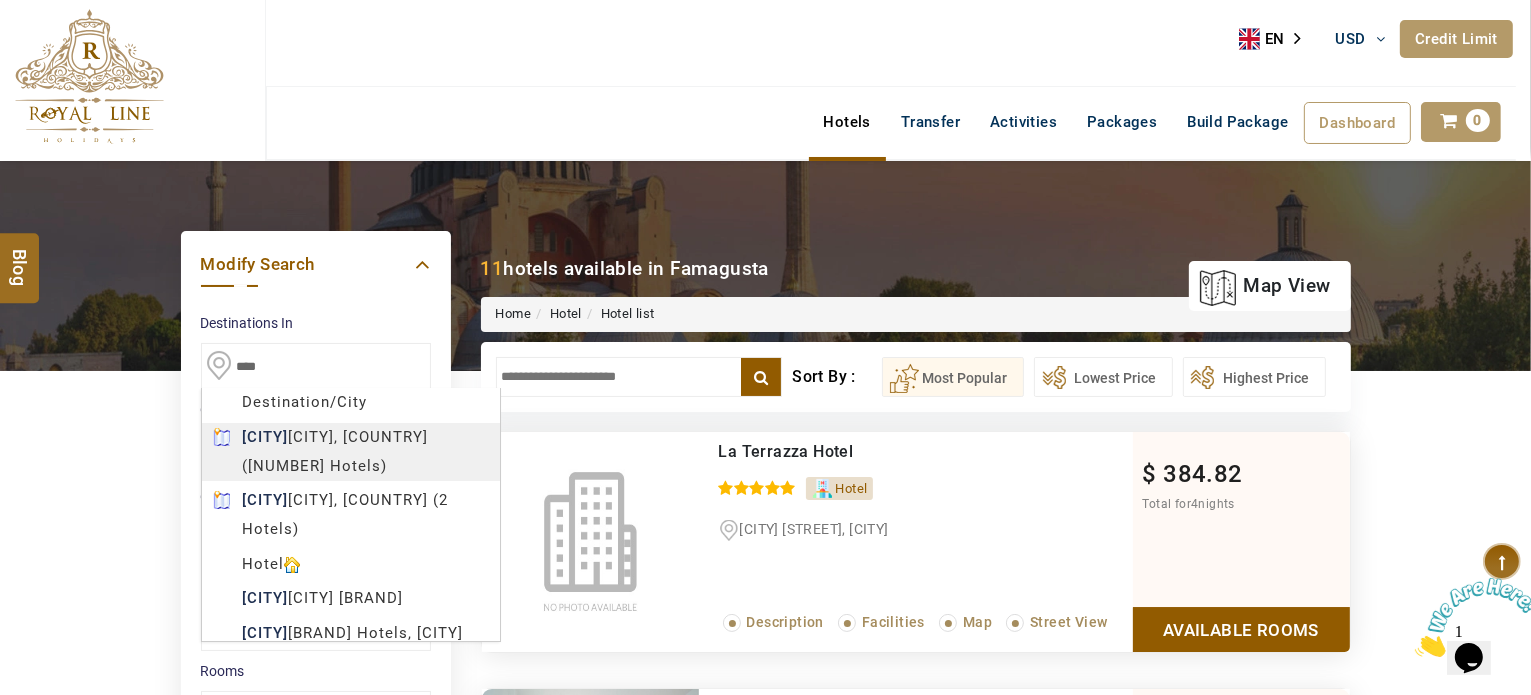 type on "*****" 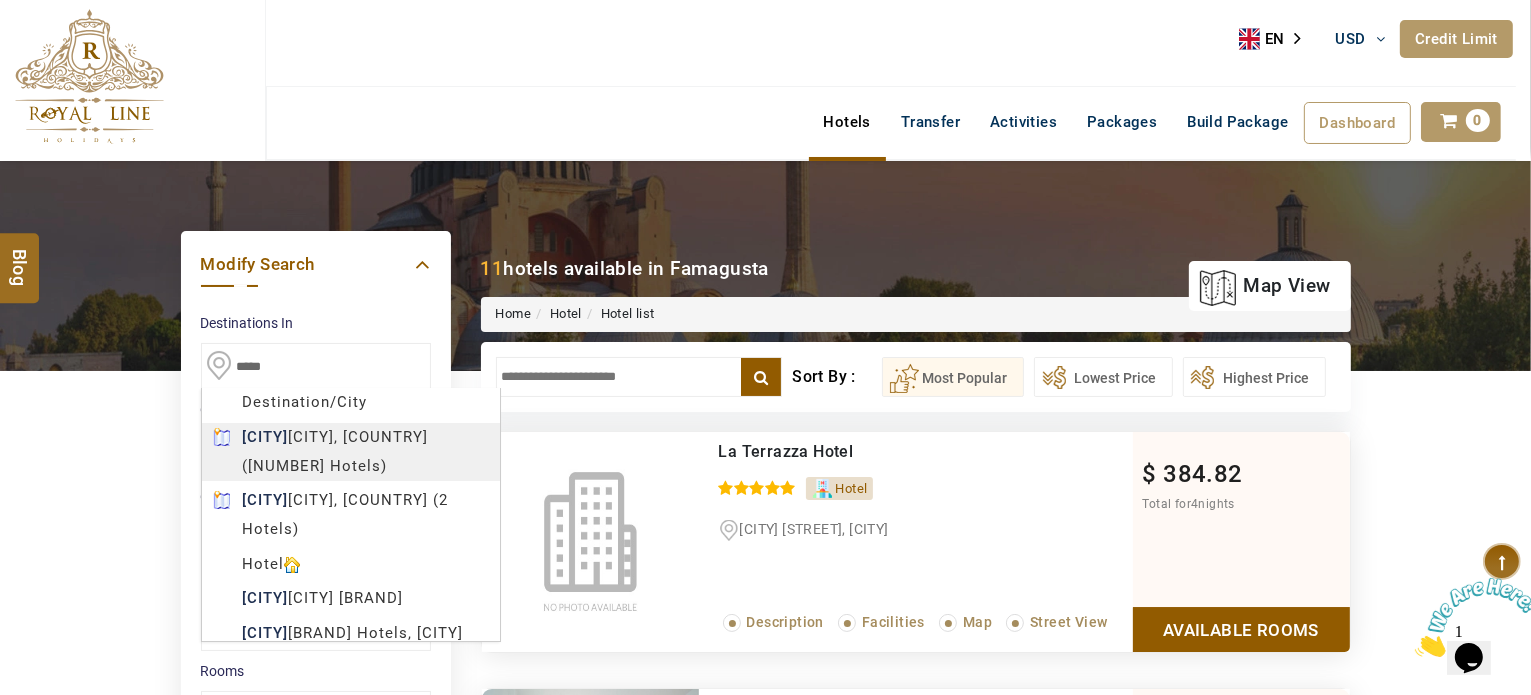 click on "LARISA HAWWARI USD AED  AED EUR  € USD  $ INR  ₹ THB  ฿ IDR  Rp BHD  BHD TRY  ₺ Credit Limit EN HE AR ES PT ZH Helpline
+971 [PHONE] [EMAIL] About Us What we Offer Blog Why Us Contact Hotels  Transfer Activities Packages Build Package Dashboard My Profile My Booking My Reports My Quotation Sign Out 0 Points Redeem Now To Redeem 8664  Points Future Points  4327   Points Credit Limit Credit Limit USD 25000.00 70% Complete Used USD 17410.22 Available USD 7589.78 Setting  Looks like you haven't added anything to your cart yet Countinue Shopping ****** ****** Please Wait.. Blog demo
Remember me Forgot
password? LOG IN Don't have an account?   Register Now My Booking View/ Print/Cancel Your Booking without Signing in Submit Applying Filters...... Hotels For You Will Be Loading Soon demo
In A Few Moment, You Will Be Celebrating Best Hotel options galore ! Check In   CheckOut Rooms Rooms Please Wait Please Wait ... X" at bounding box center [765, 1908] 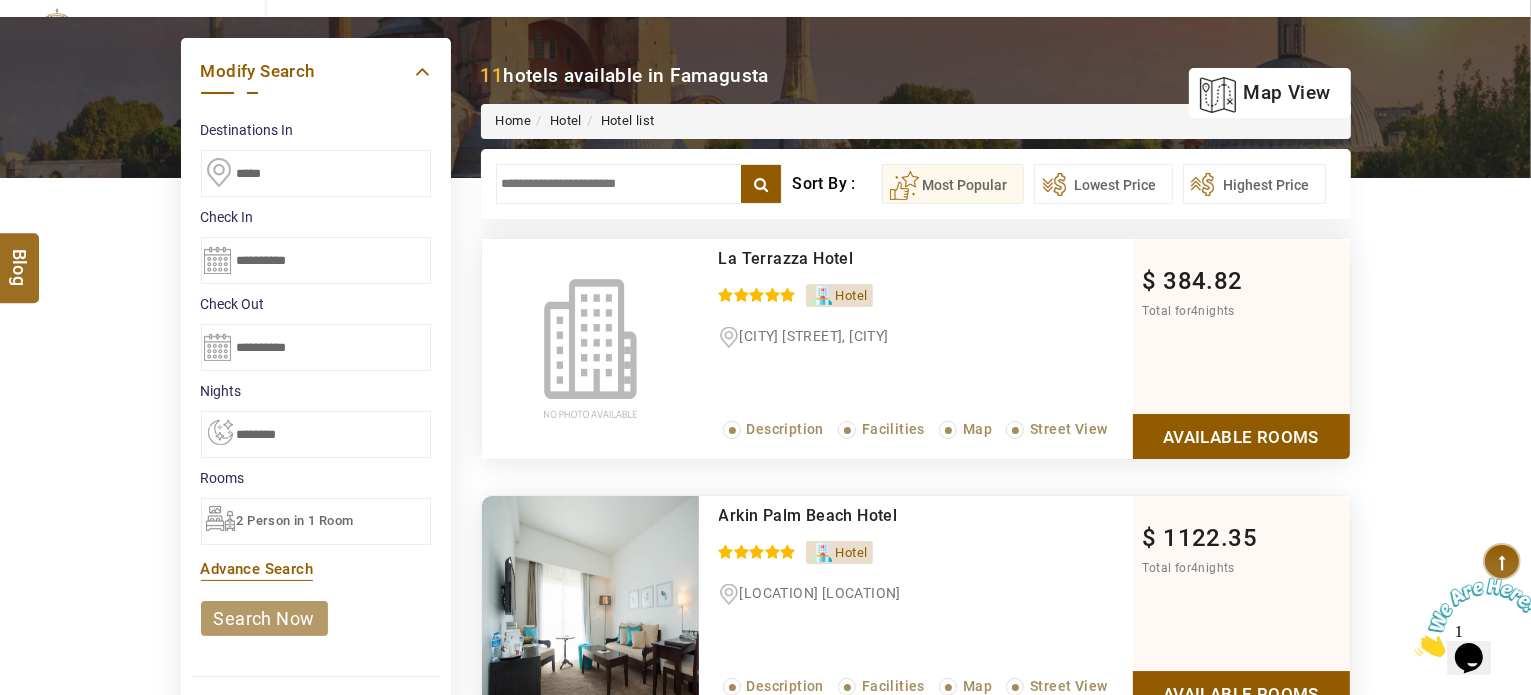 scroll, scrollTop: 400, scrollLeft: 0, axis: vertical 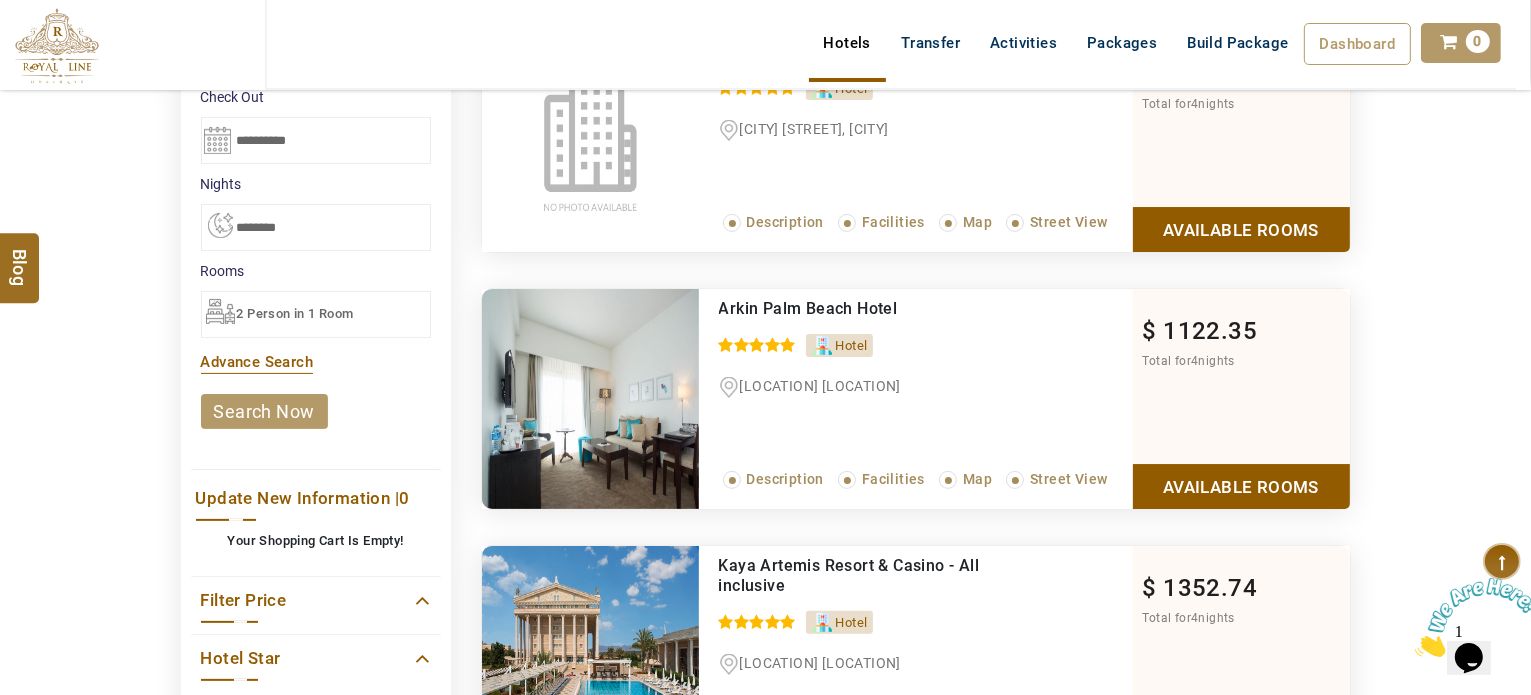 click on "search now" at bounding box center [264, 411] 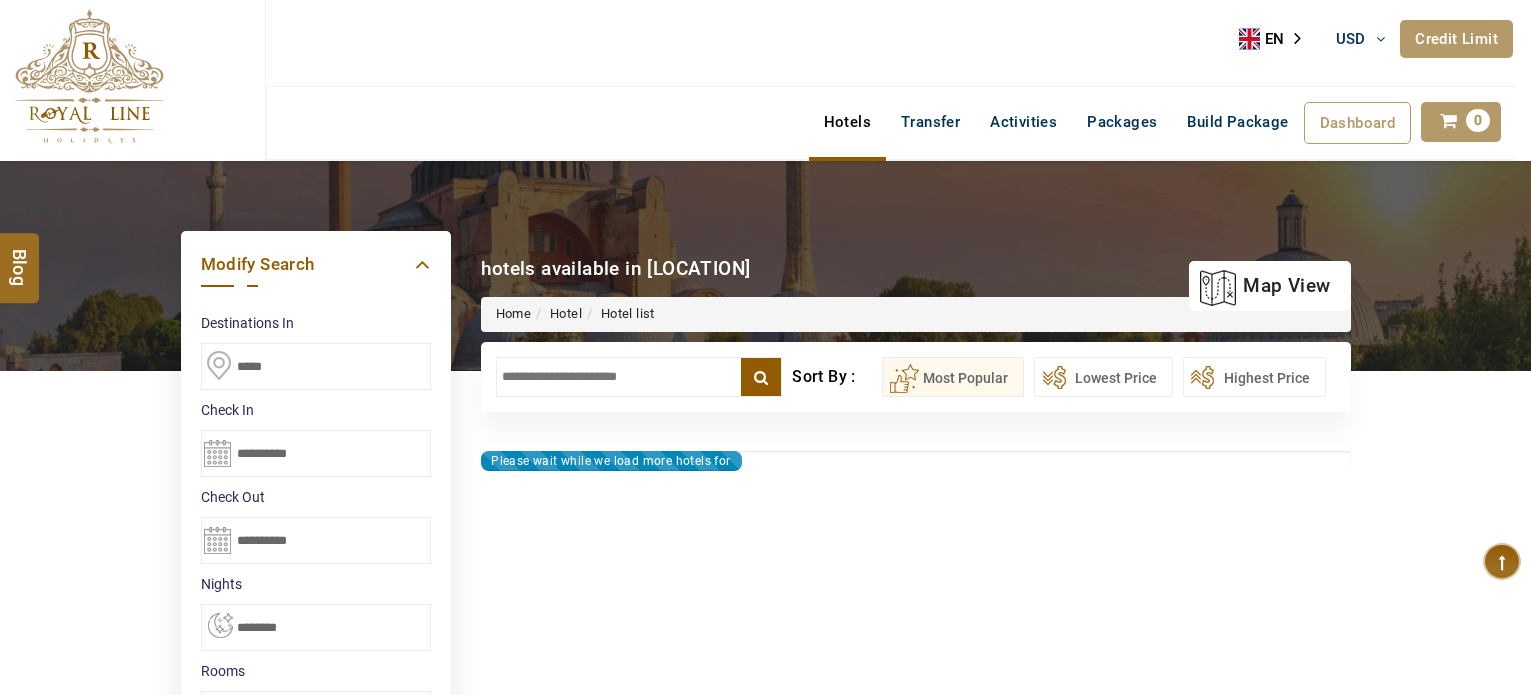 select on "*" 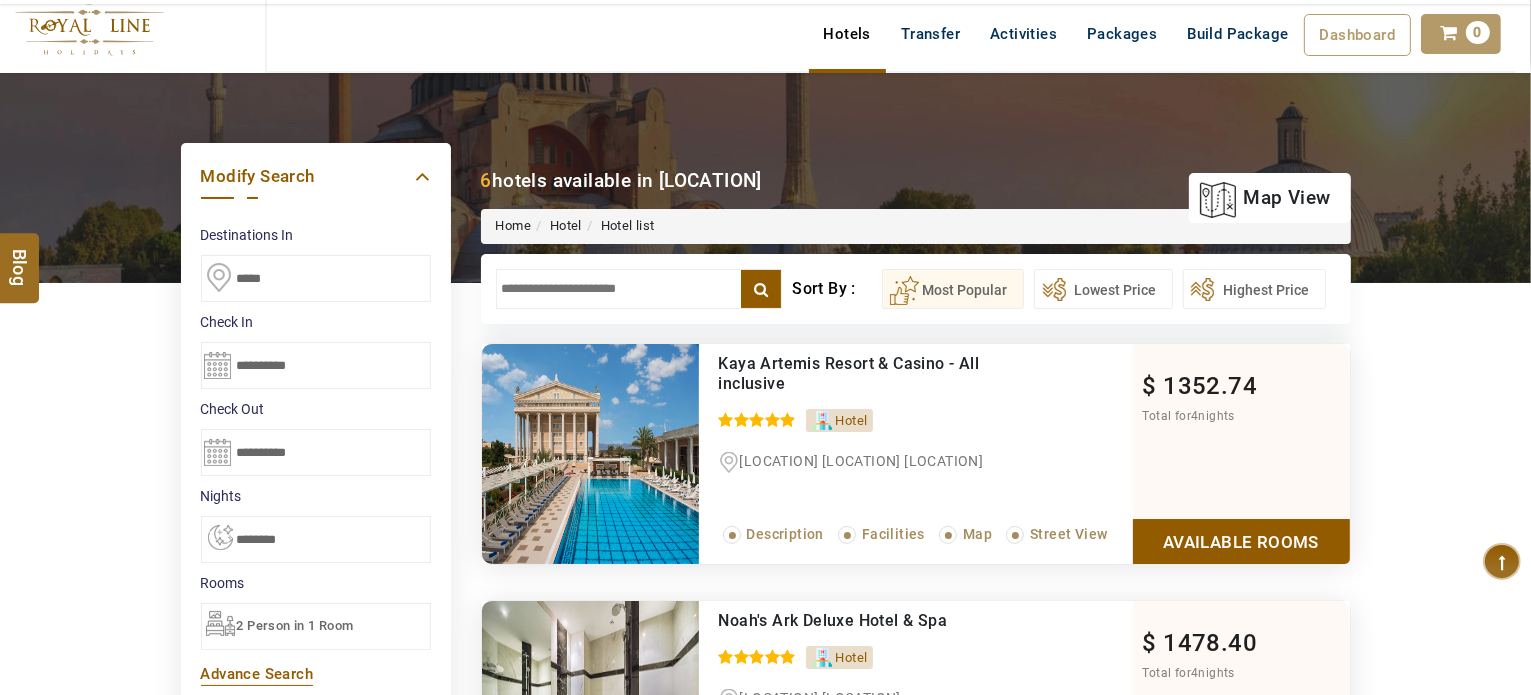 scroll, scrollTop: 300, scrollLeft: 0, axis: vertical 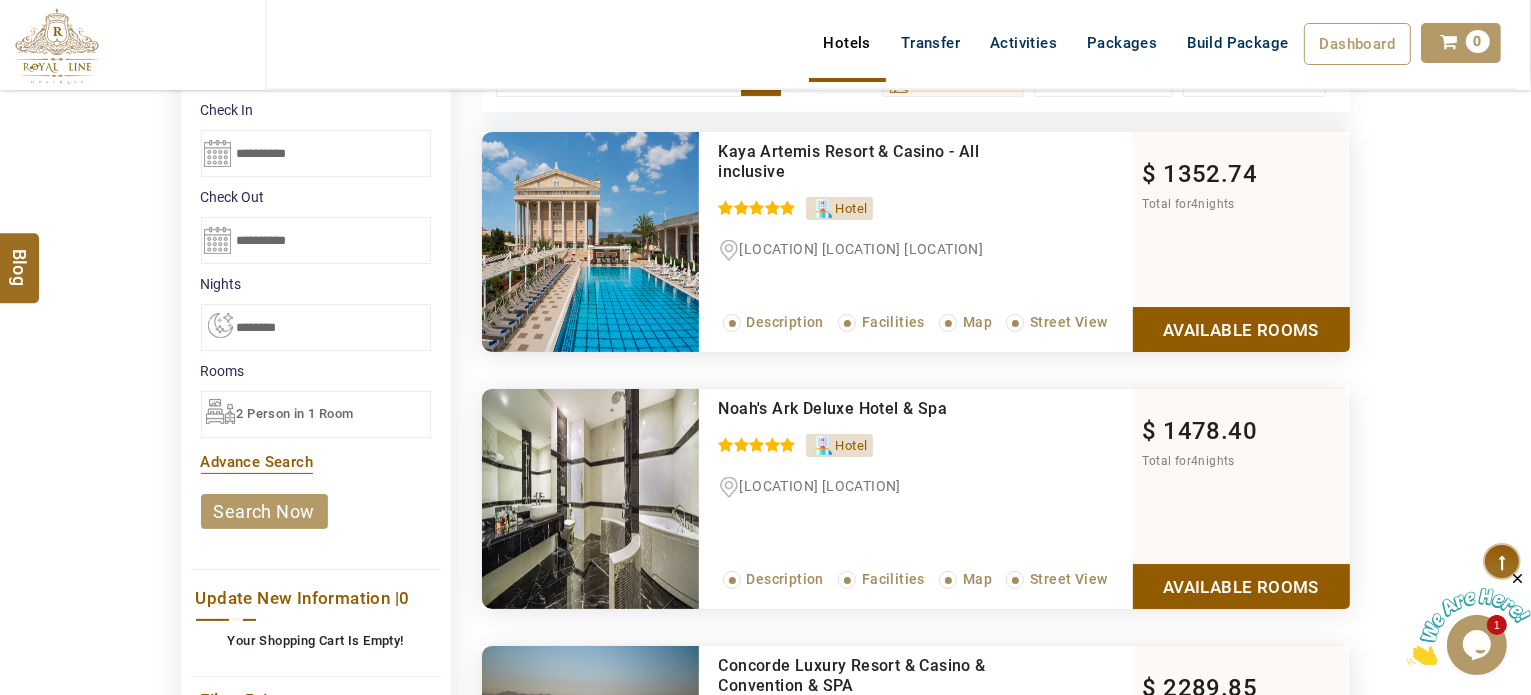click on "Available Rooms" at bounding box center (1241, 329) 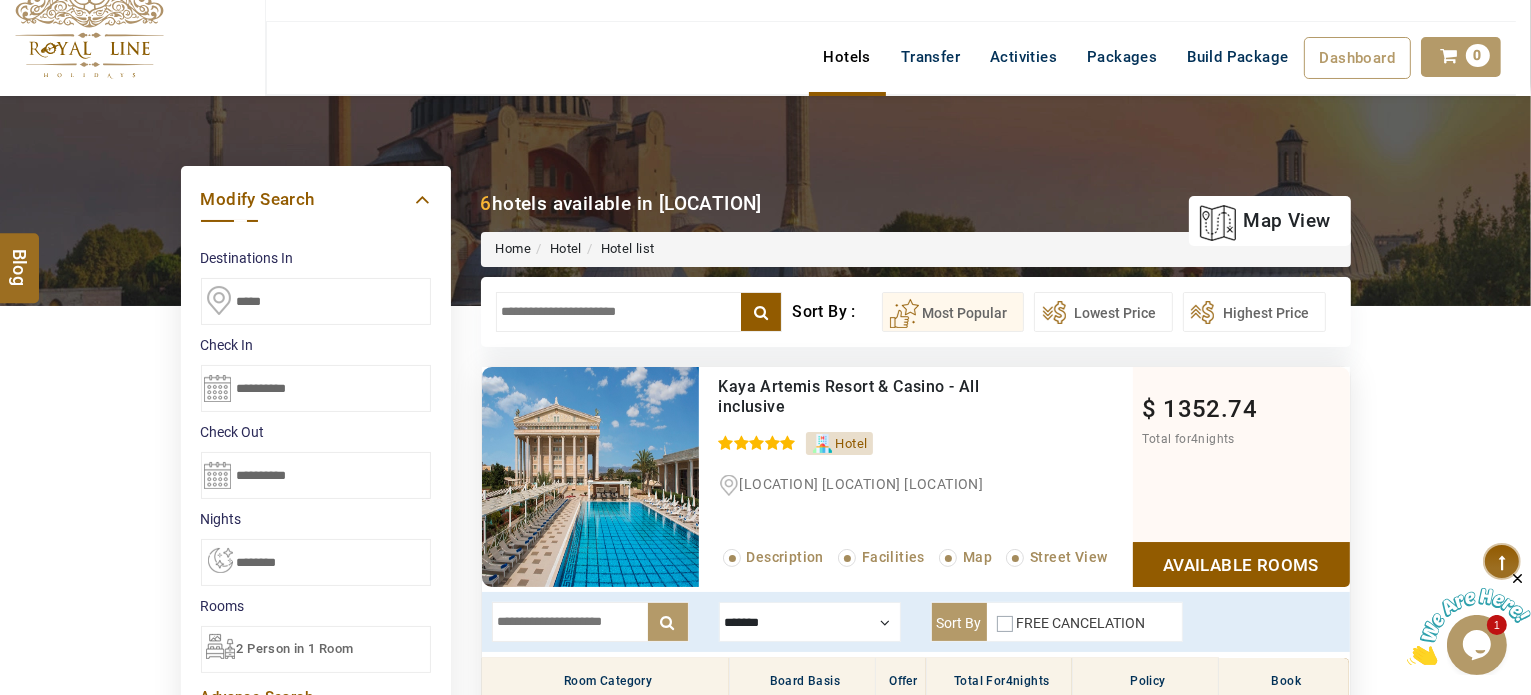 scroll, scrollTop: 100, scrollLeft: 0, axis: vertical 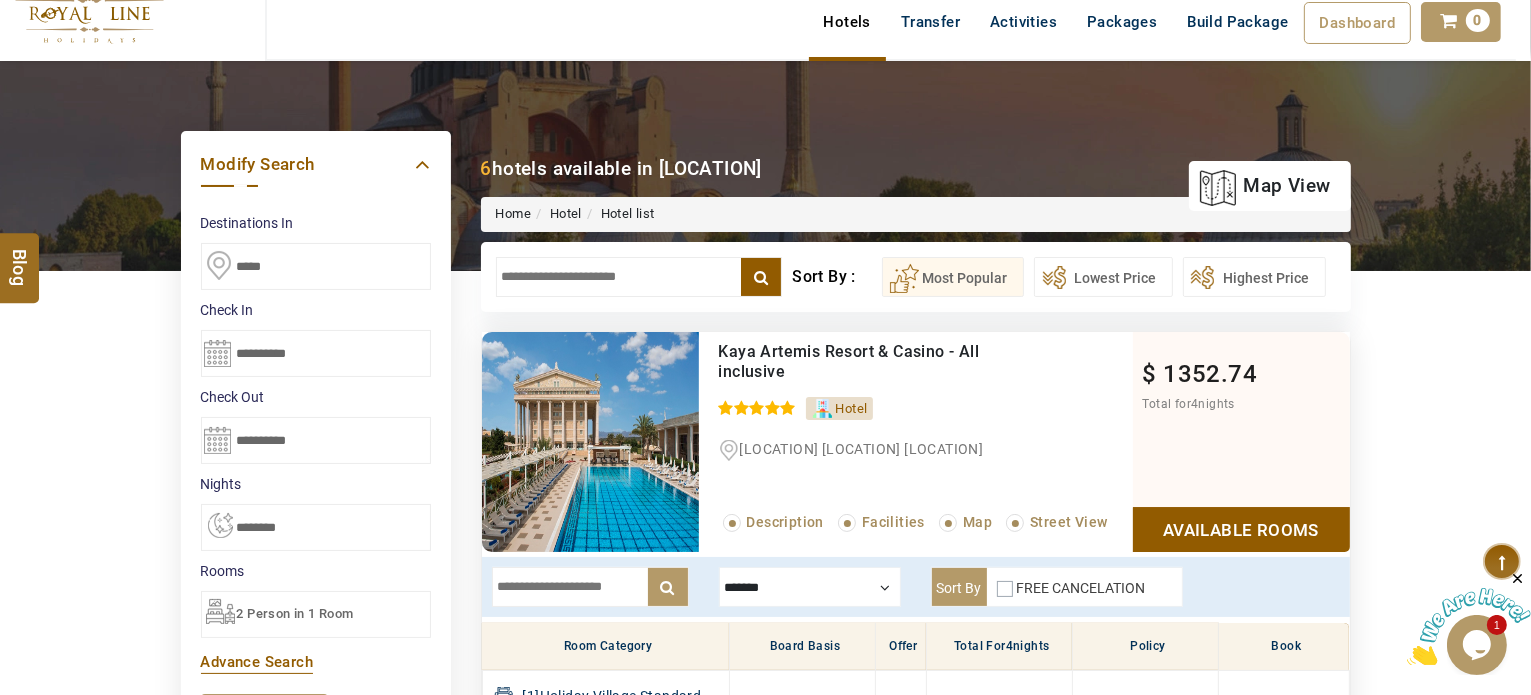 click on "**********" at bounding box center [316, 353] 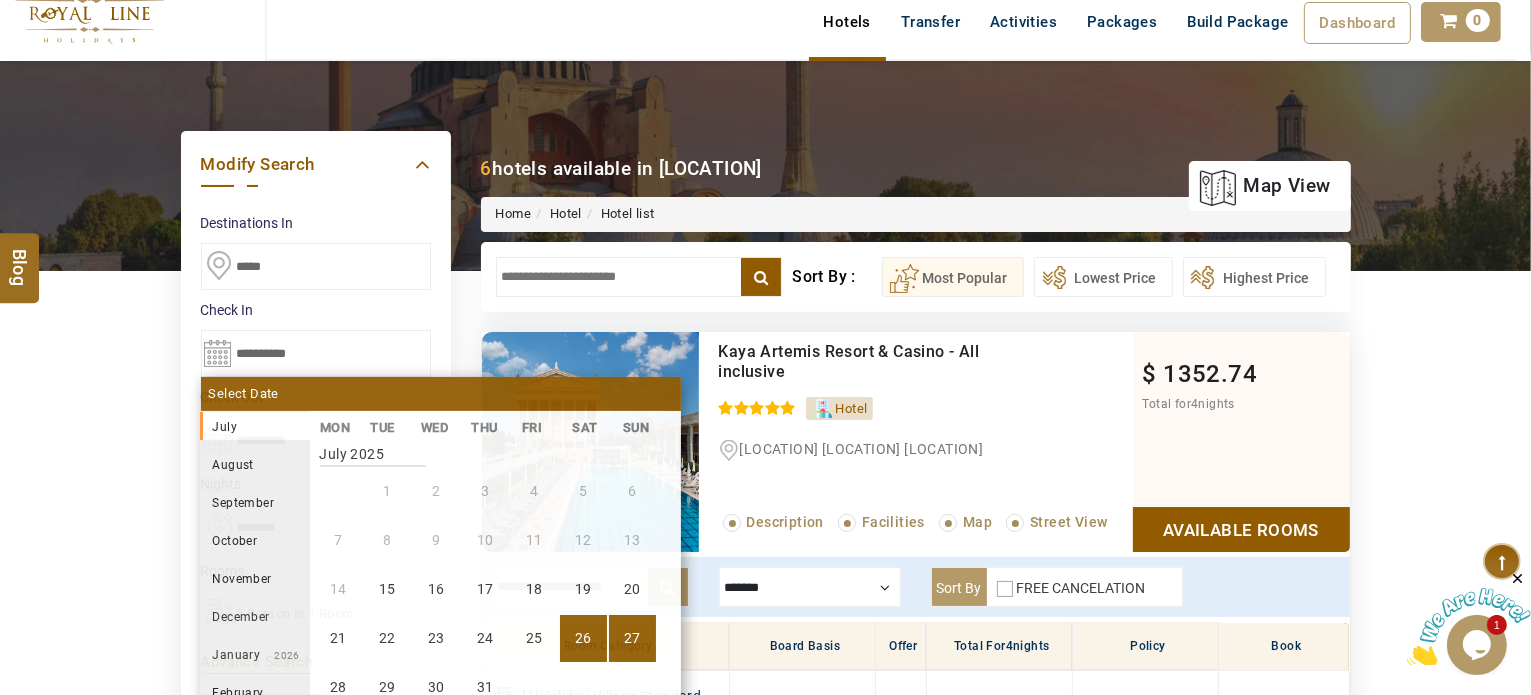 click on "26" at bounding box center (583, 638) 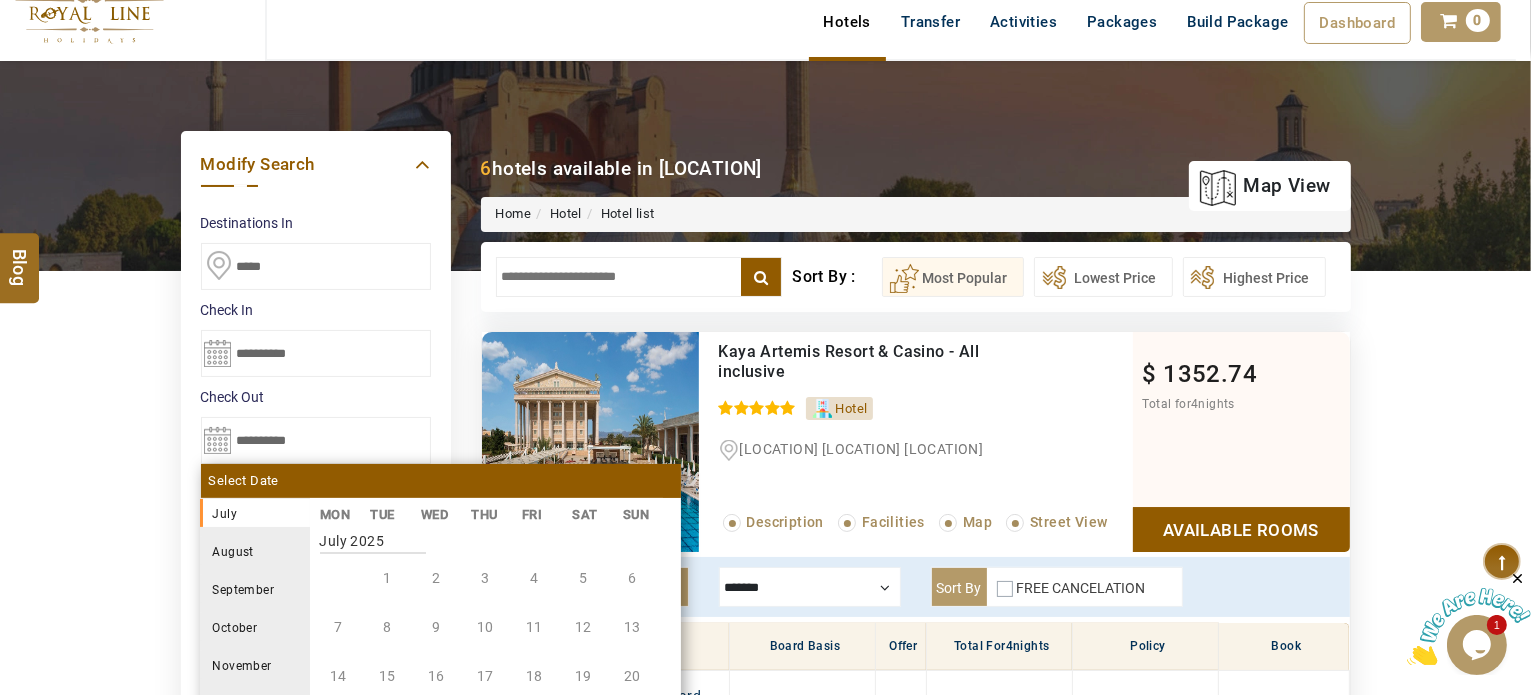 click on "**********" at bounding box center (316, 772) 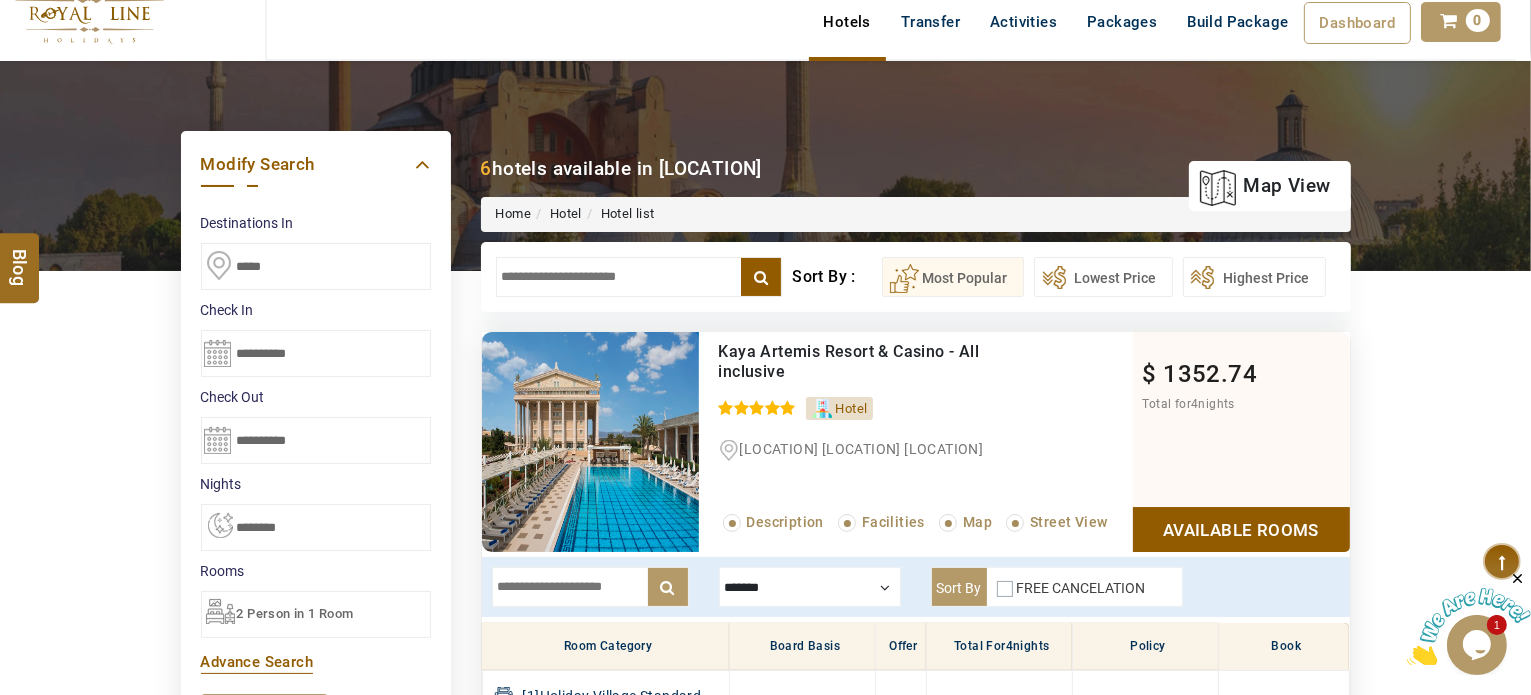 click on "**********" at bounding box center [316, 527] 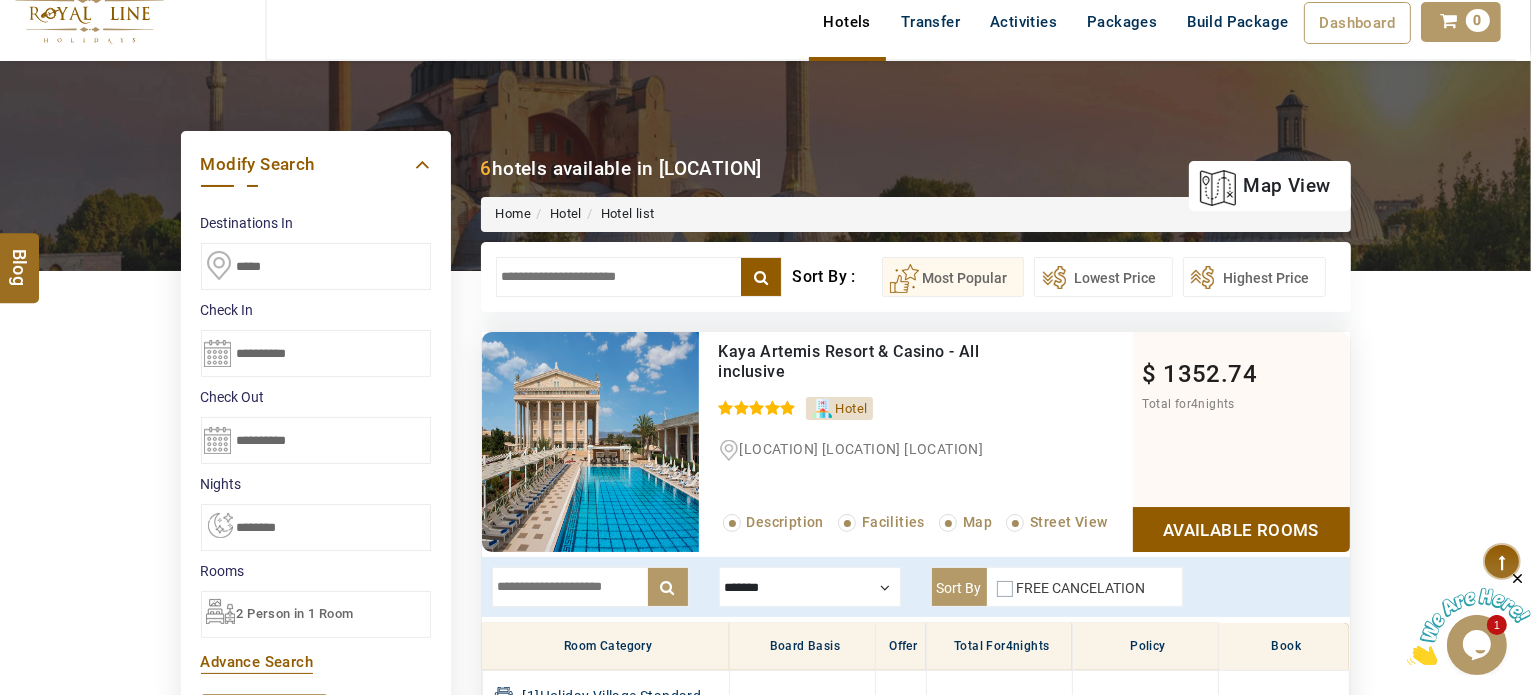 select on "*" 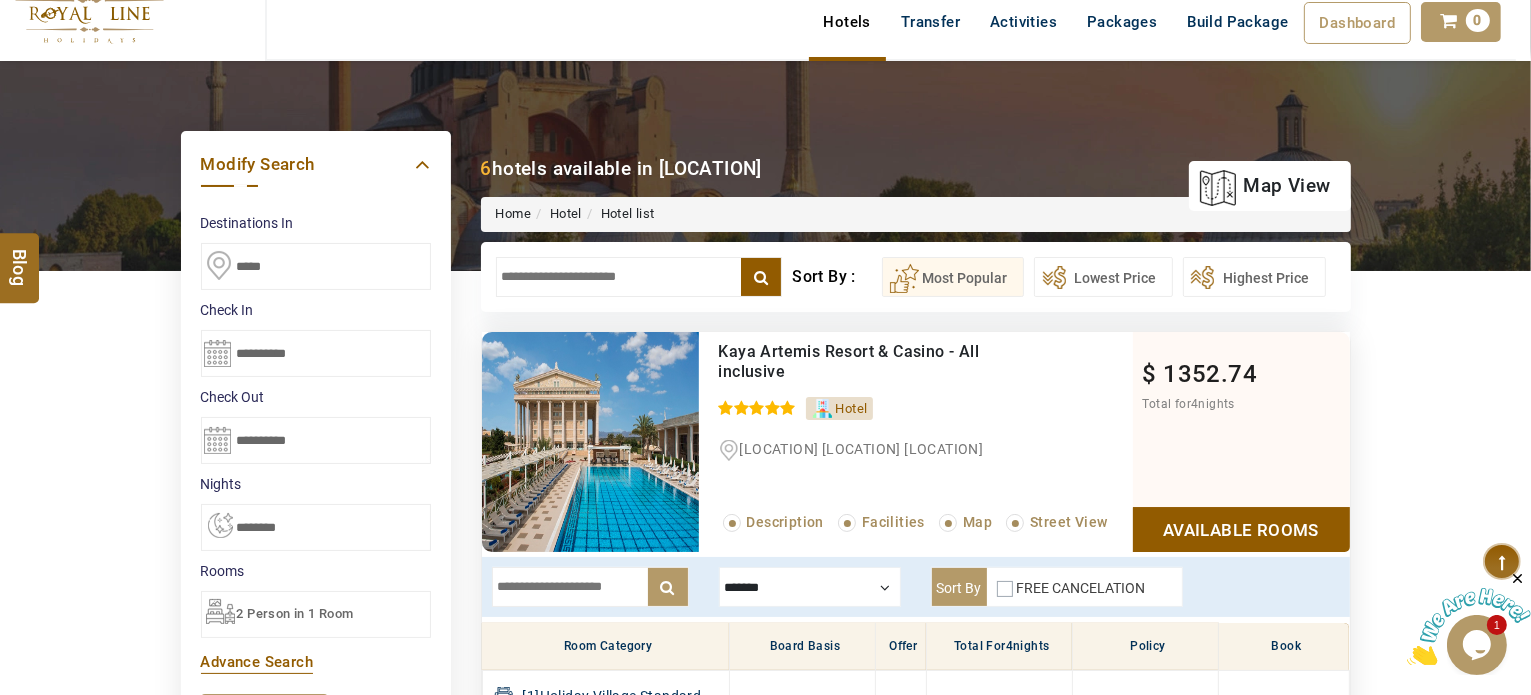 click on "**********" at bounding box center (316, 527) 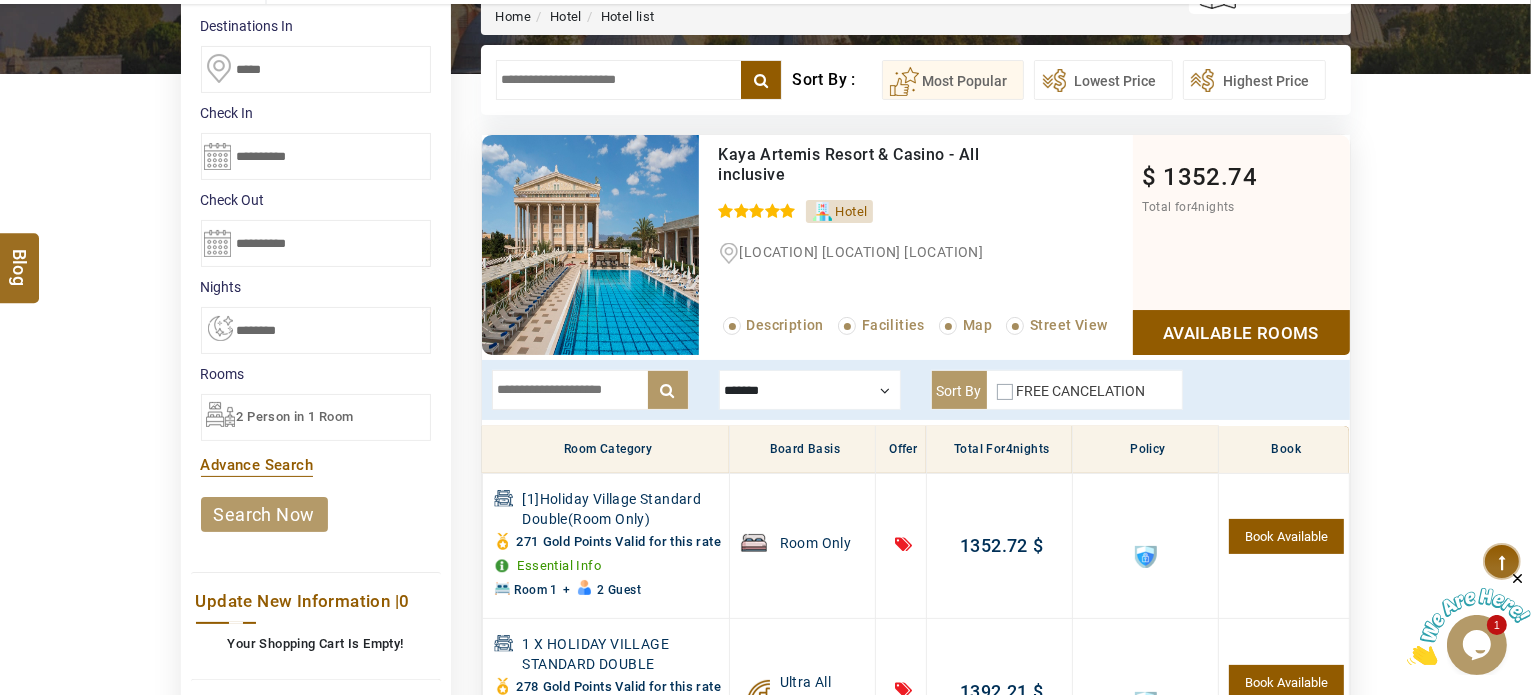 scroll, scrollTop: 300, scrollLeft: 0, axis: vertical 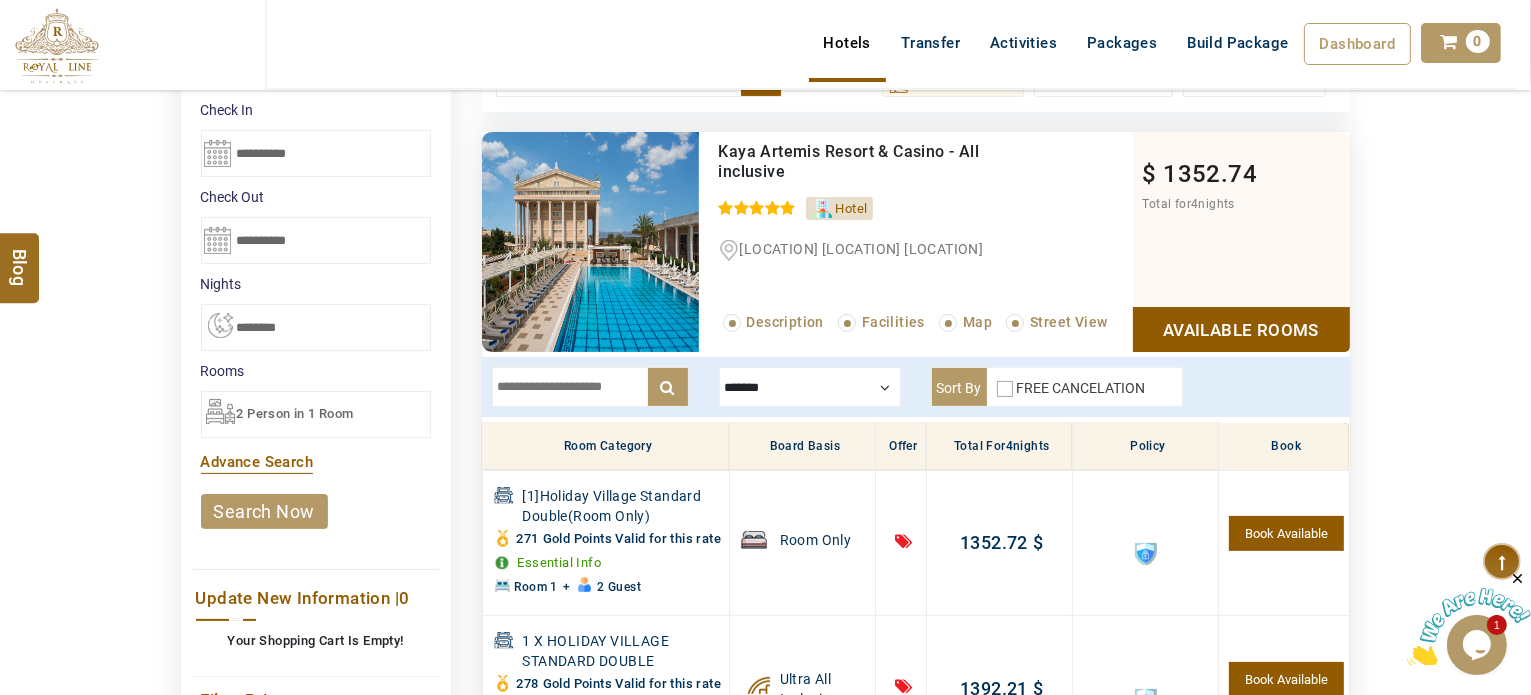 drag, startPoint x: 264, startPoint y: 503, endPoint x: 272, endPoint y: 493, distance: 12.806249 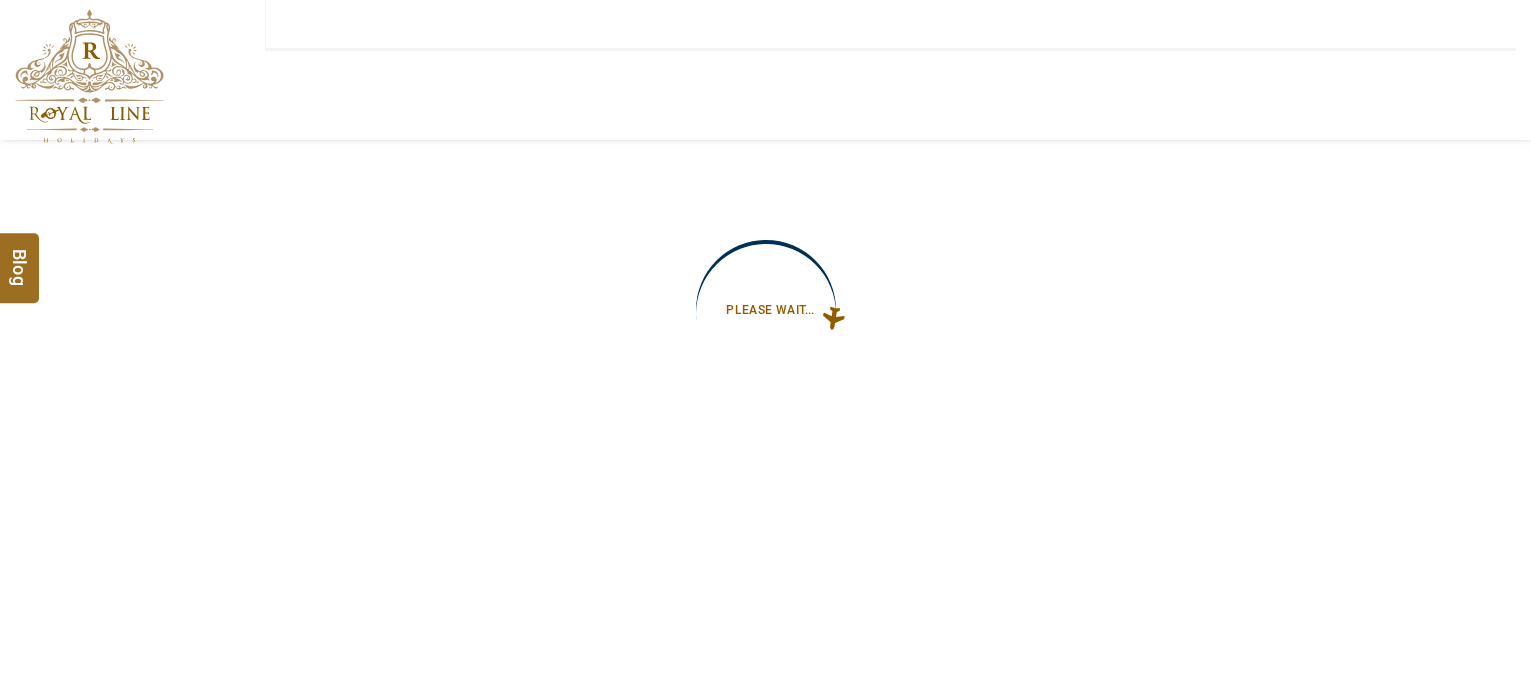 scroll, scrollTop: 0, scrollLeft: 0, axis: both 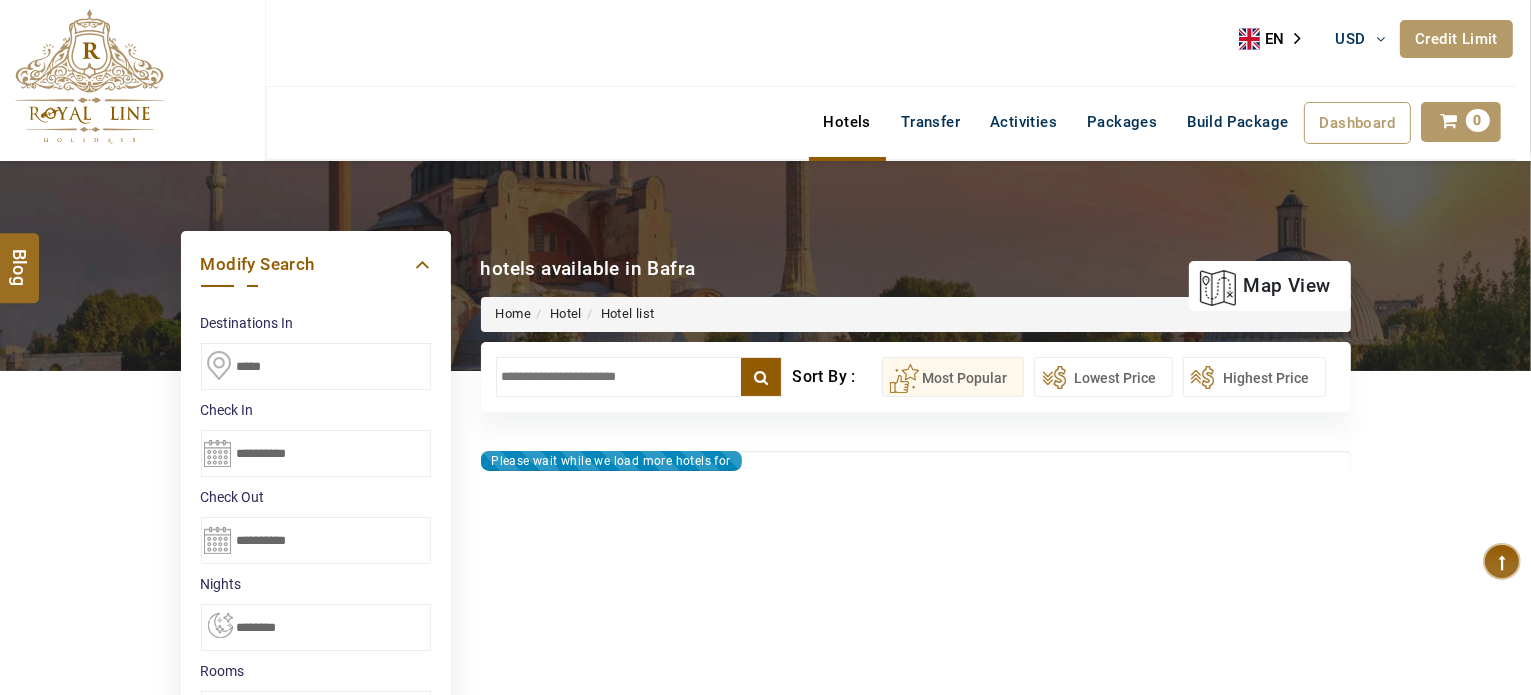 select on "*" 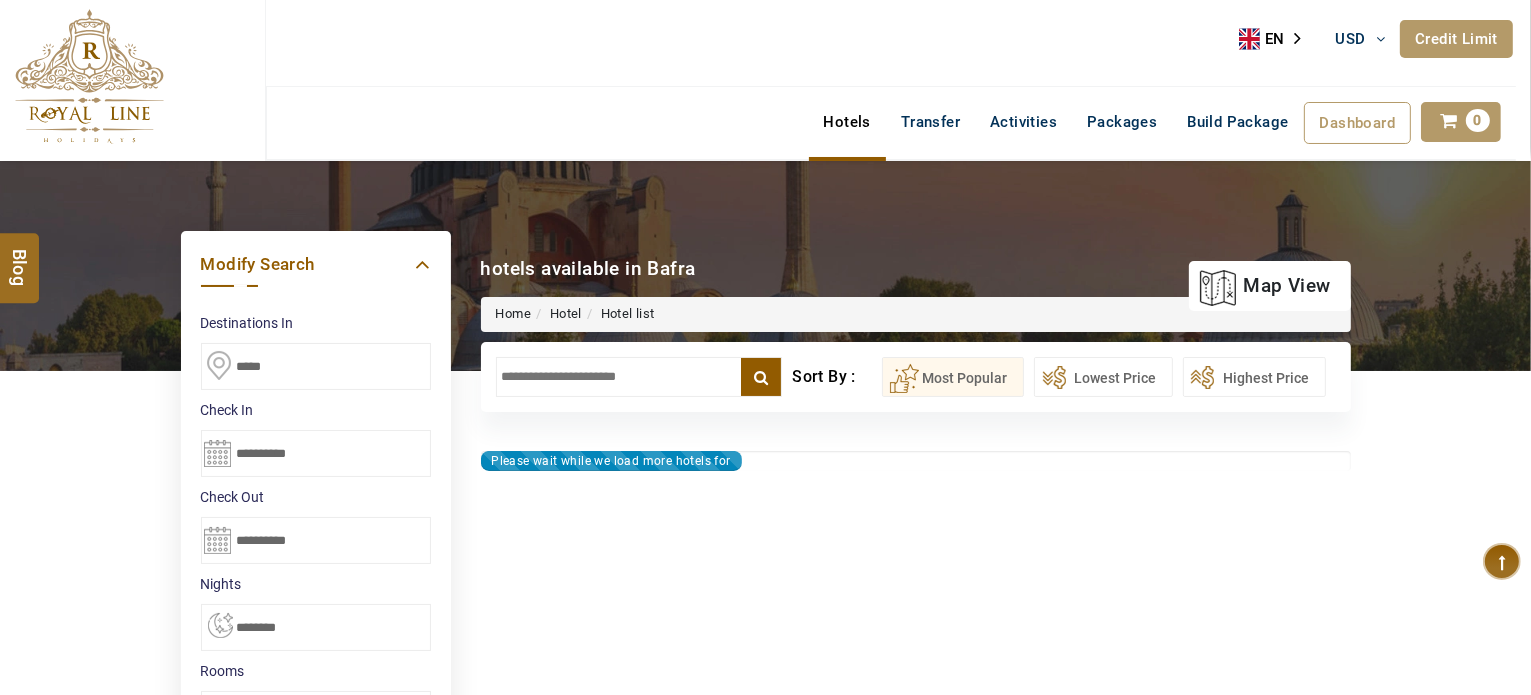 type on "**********" 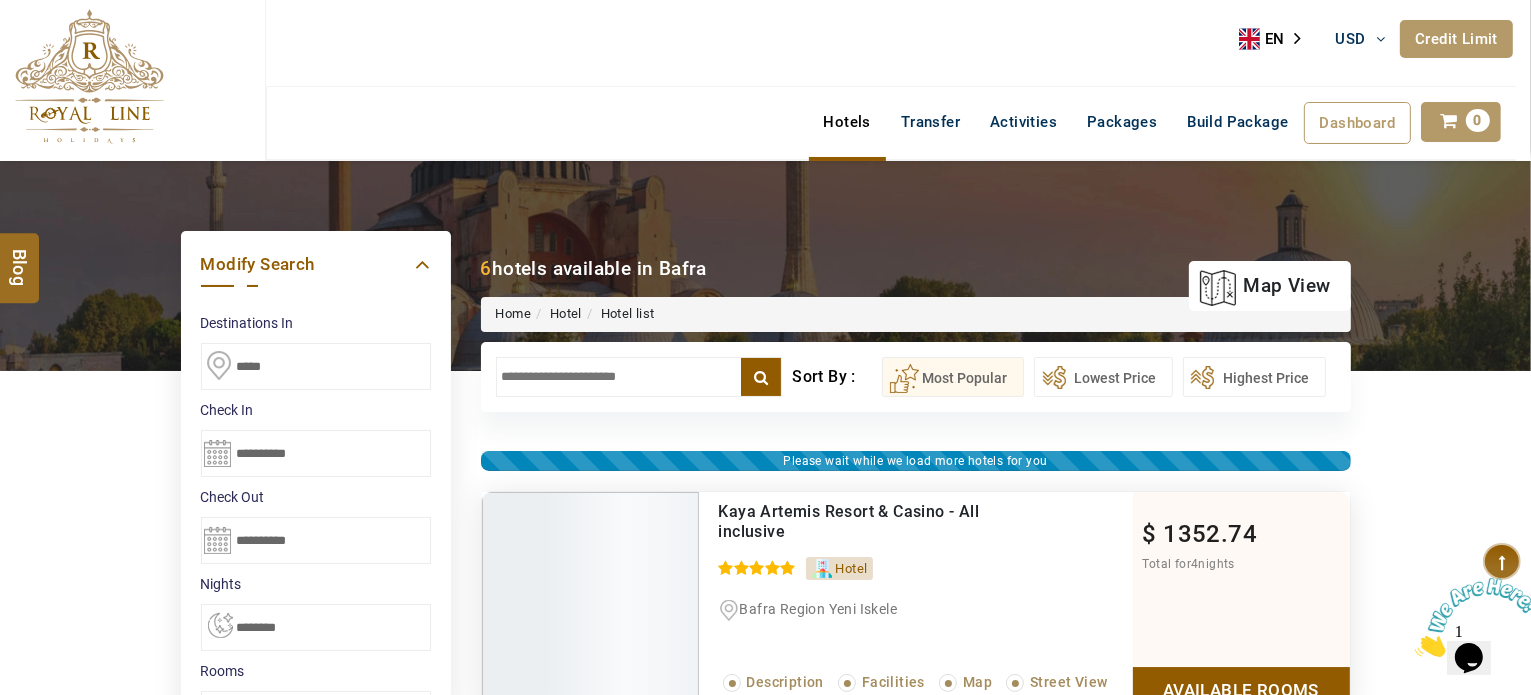 scroll, scrollTop: 0, scrollLeft: 0, axis: both 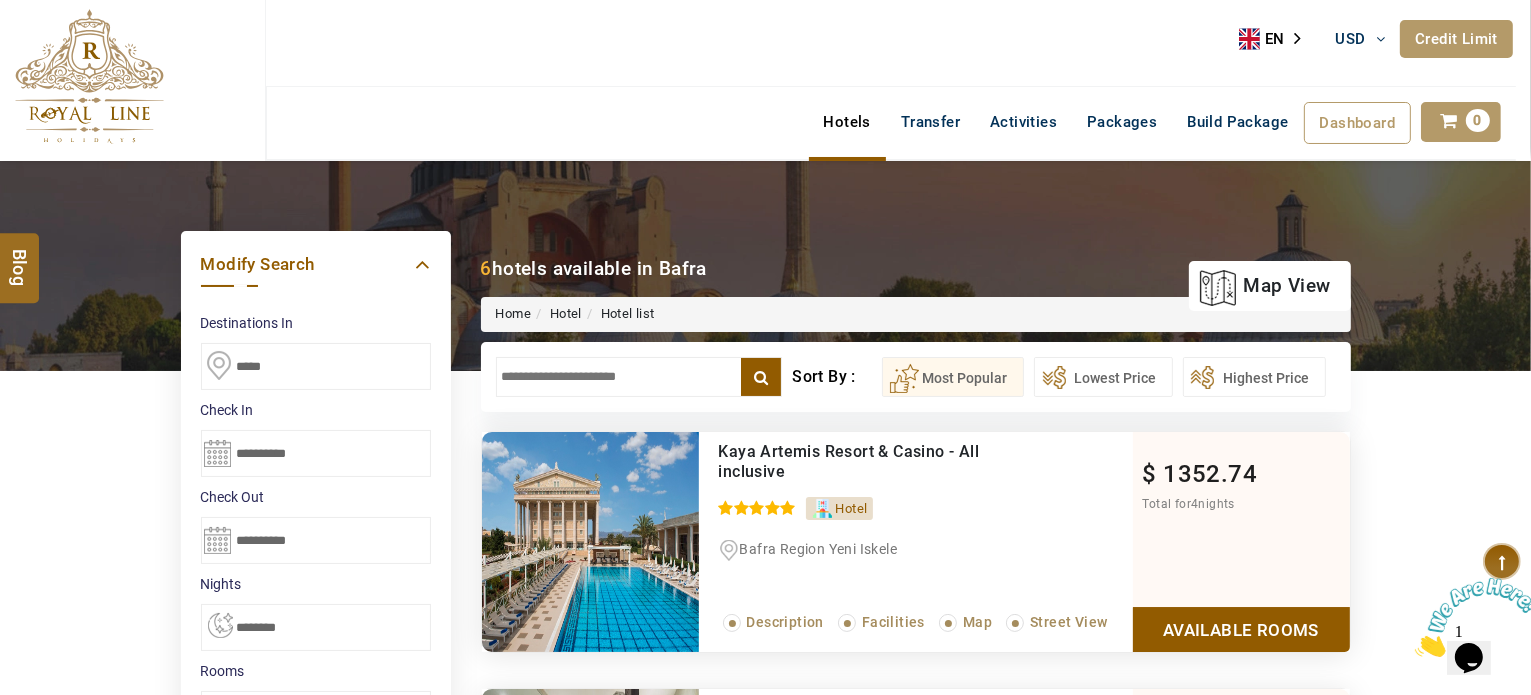 click on "*****" at bounding box center (316, 366) 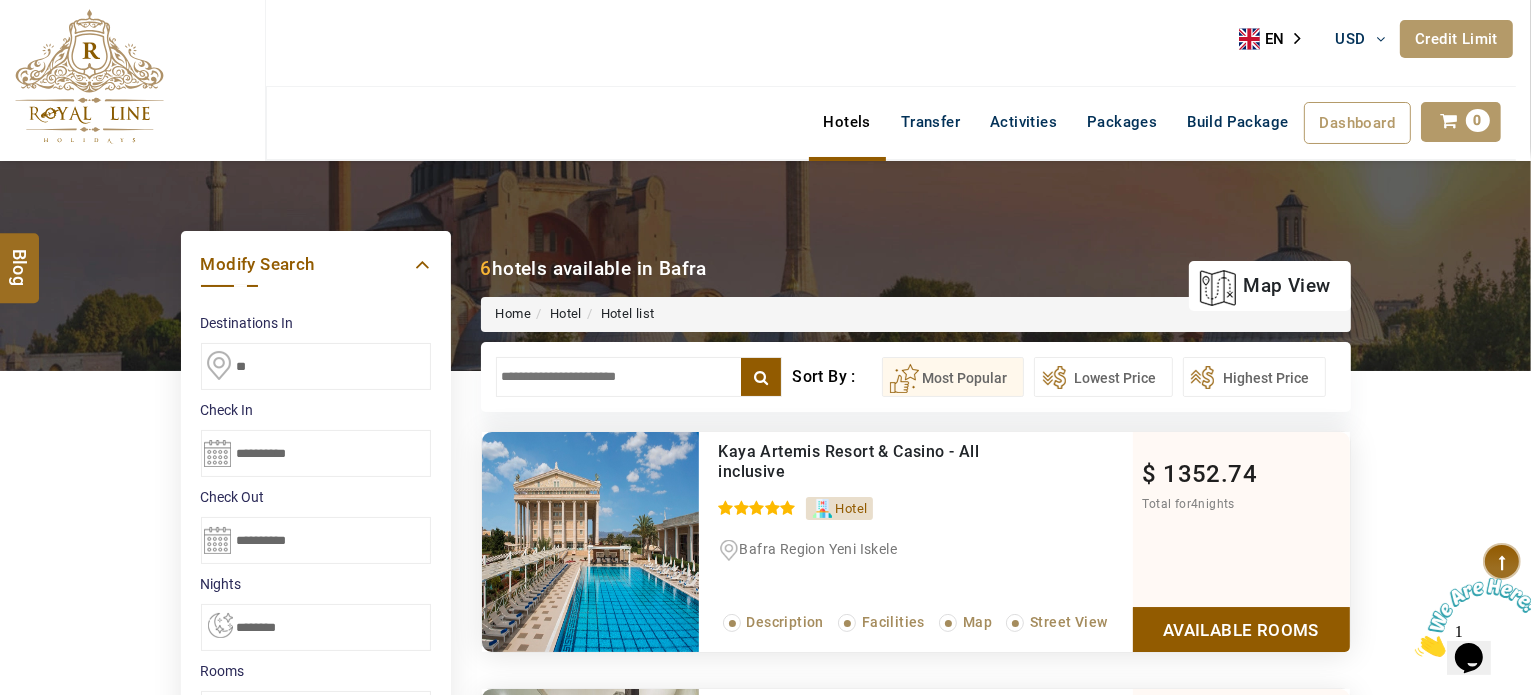 type on "*" 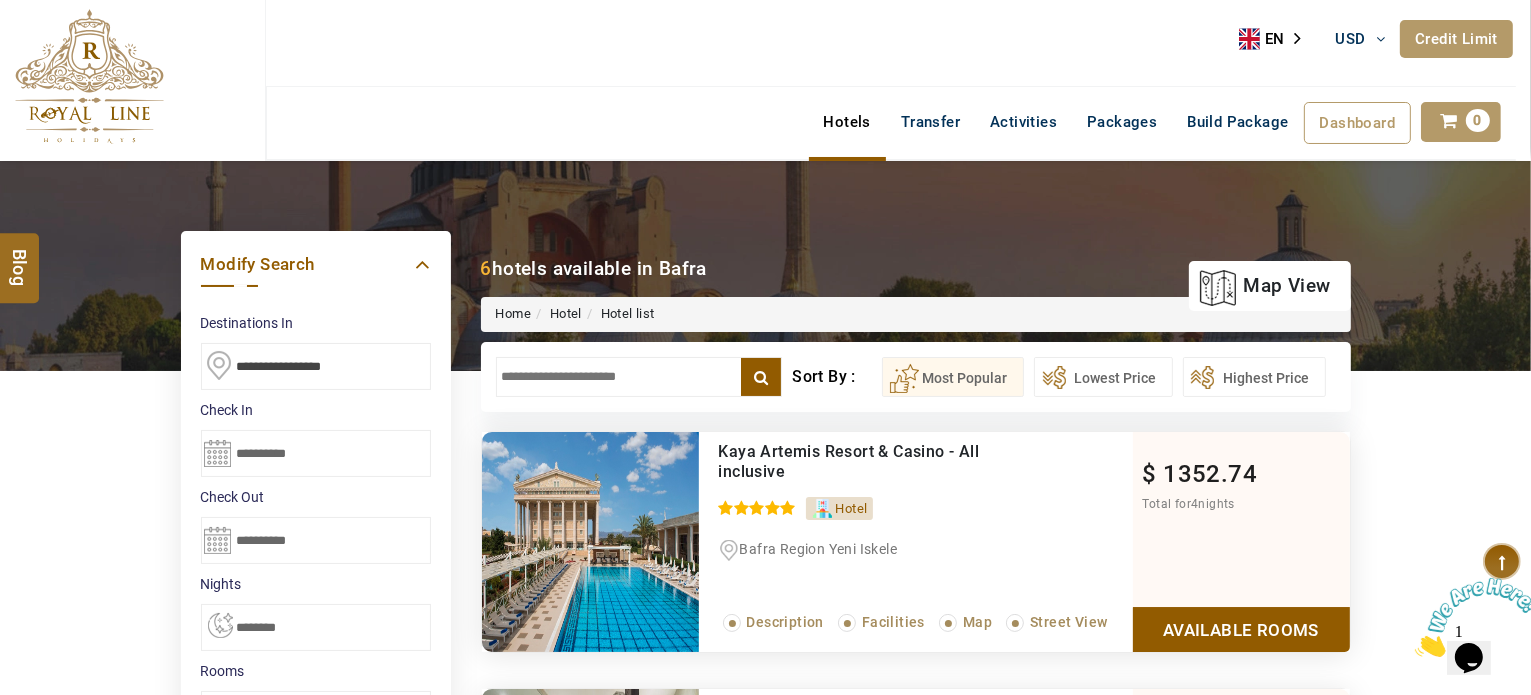 type on "*" 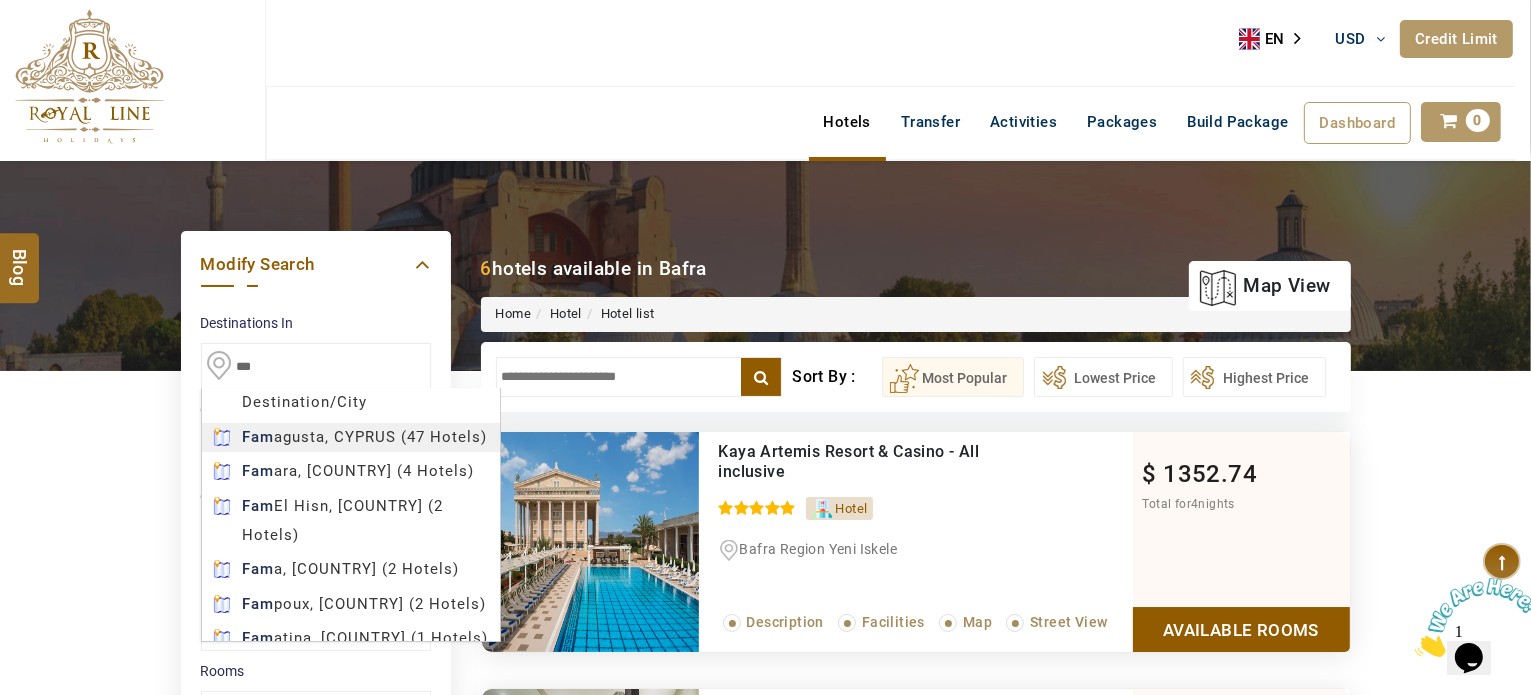type on "*********" 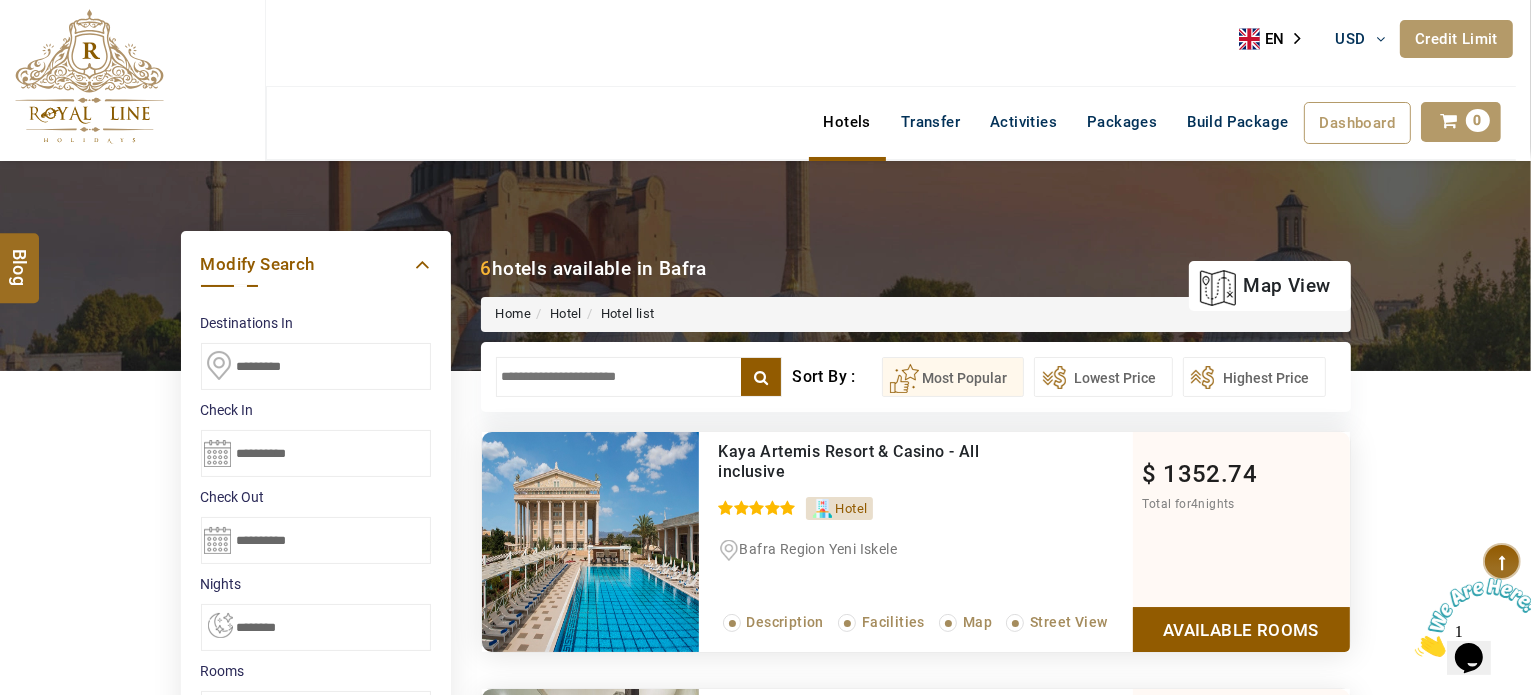 click on "LARISA HAWWARI USD AED  AED EUR  € USD  $ INR  ₹ THB  ฿ IDR  Rp BHD  BHD TRY  ₺ Credit Limit EN HE AR ES PT ZH Helpline
+971 55 344 0168 Register Now +971 55 344 0168 info@royallineholidays.com About Us What we Offer Blog Why Us Contact Hotels  Transfer Activities Packages Build Package Dashboard My Profile My Booking My Reports My Quotation Sign Out 0 Points Redeem Now To Redeem 8664  Points Future Points  4327   Points Credit Limit Credit Limit USD 25000.00 70% Complete Used USD 17410.22 Available USD 7589.78 Setting  Looks like you haven't added anything to your cart yet Countinue Shopping ****** ****** Please Wait.. Blog demo
Remember me Forgot
password? LOG IN Don't have an account?   Register Now My Booking View/ Print/Cancel Your Booking without Signing in Submit Applying Filters...... Hotels For You Will Be Loading Soon demo
In A Few Moment, You Will Be Celebrating Best Hotel options galore ! Check In   CheckOut Rooms Rooms Please Wait Please Wait ... X" at bounding box center (765, 1266) 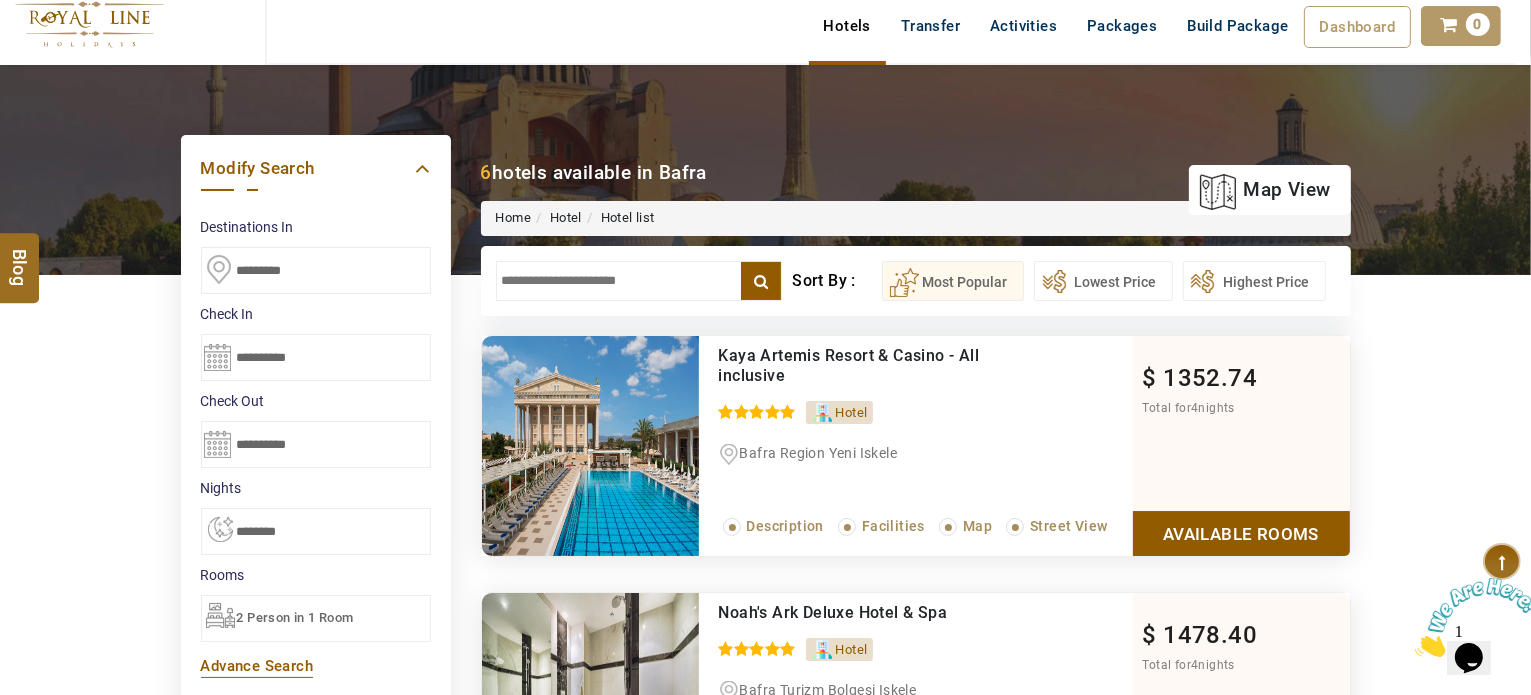 scroll, scrollTop: 300, scrollLeft: 0, axis: vertical 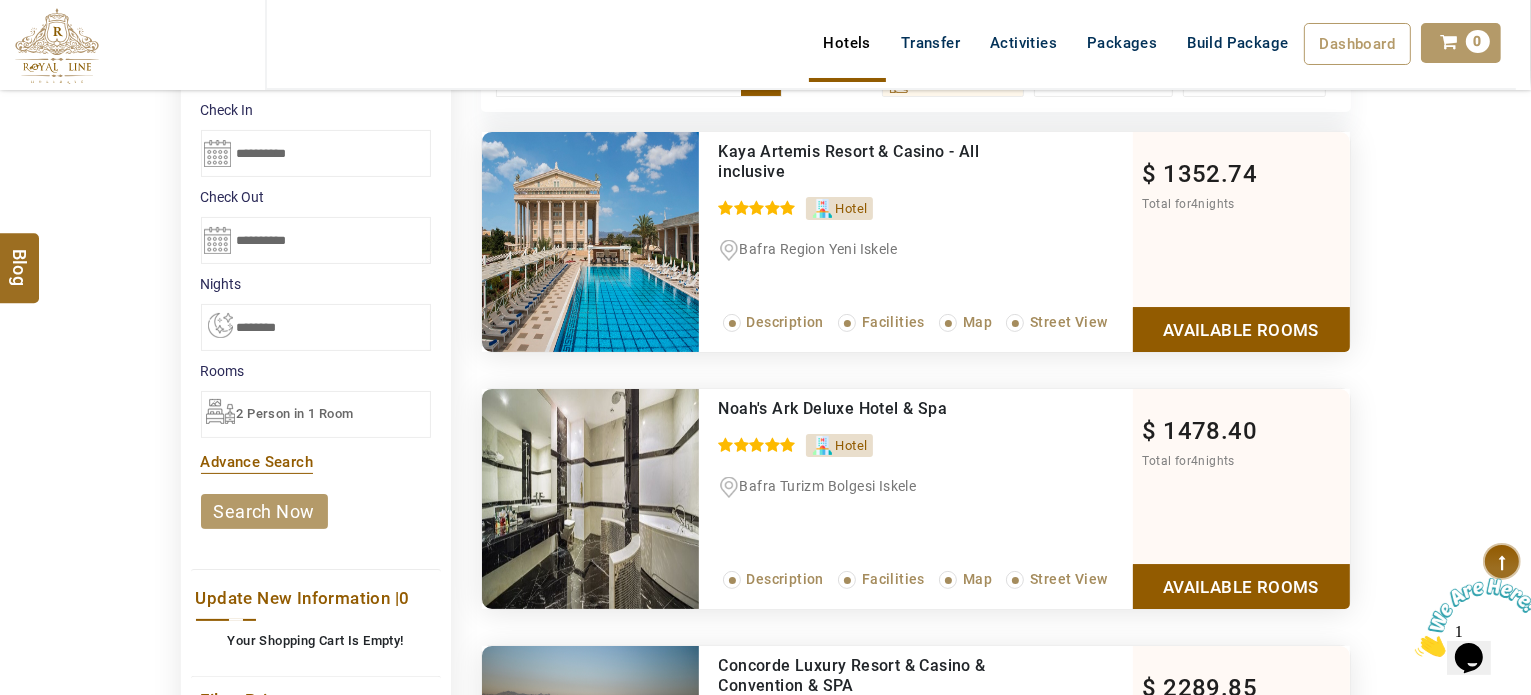 click on "search now" at bounding box center (264, 511) 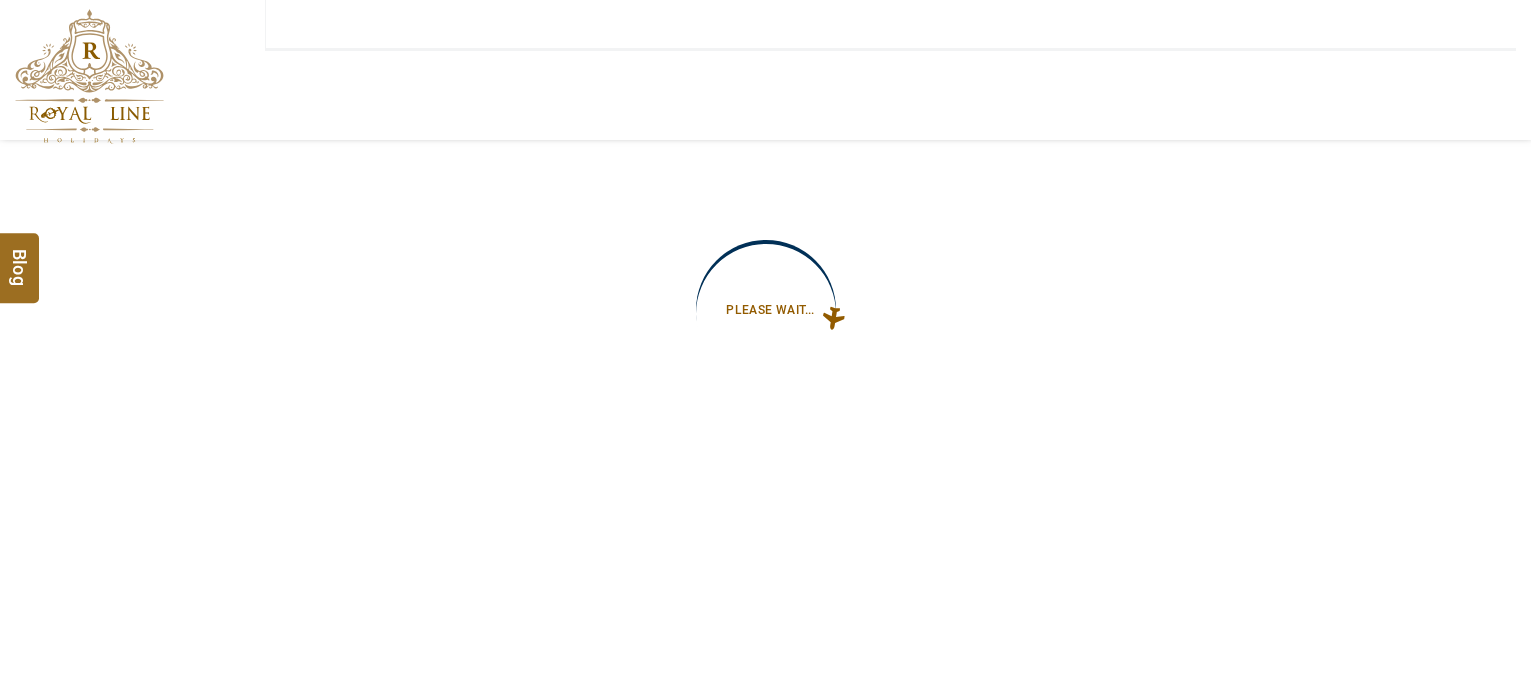 type on "**********" 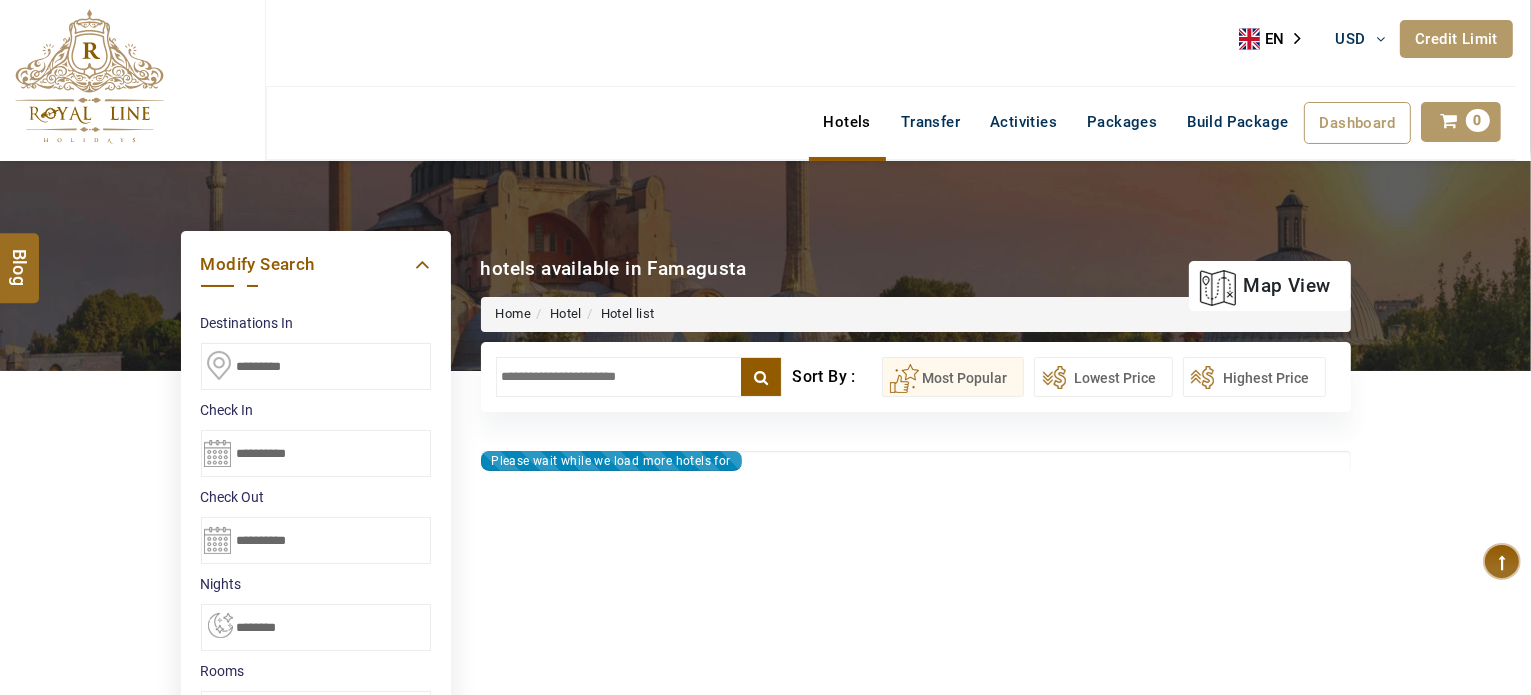 type on "**********" 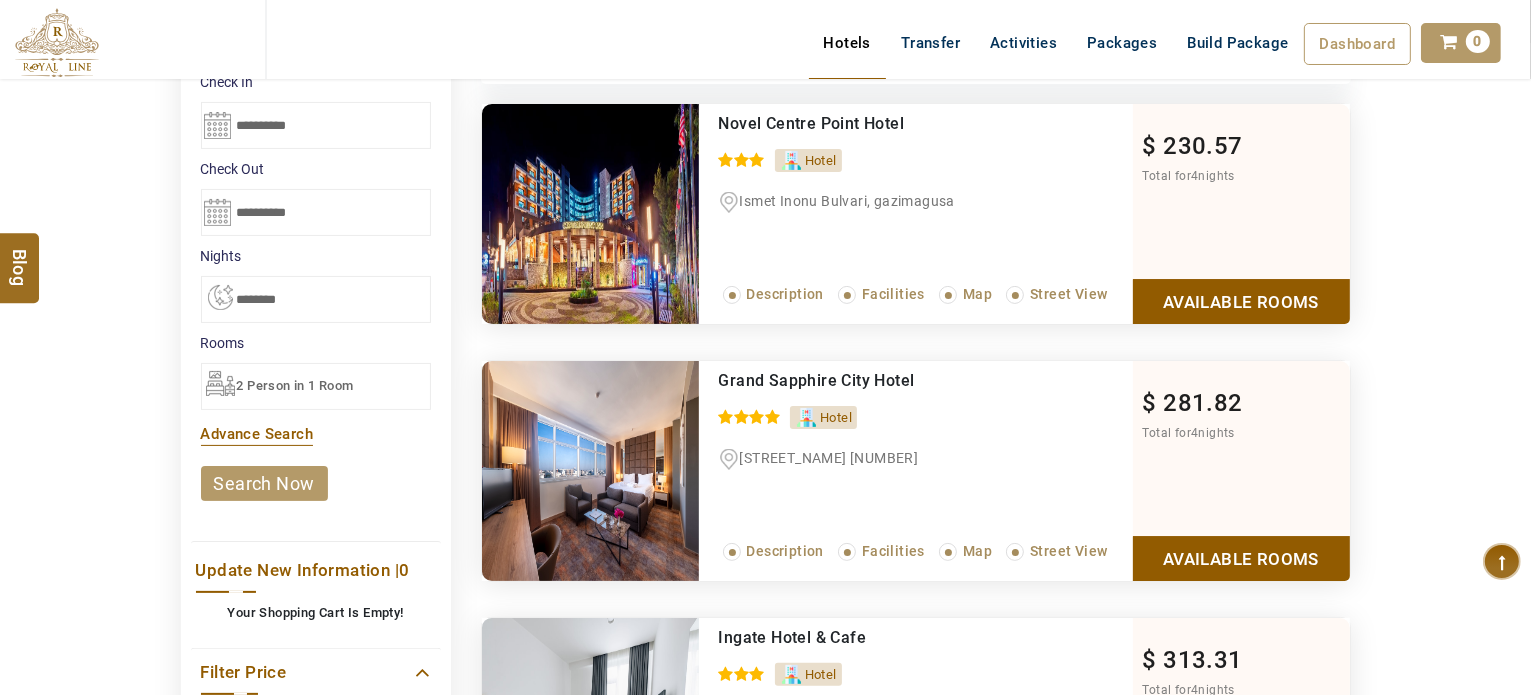 scroll, scrollTop: 400, scrollLeft: 0, axis: vertical 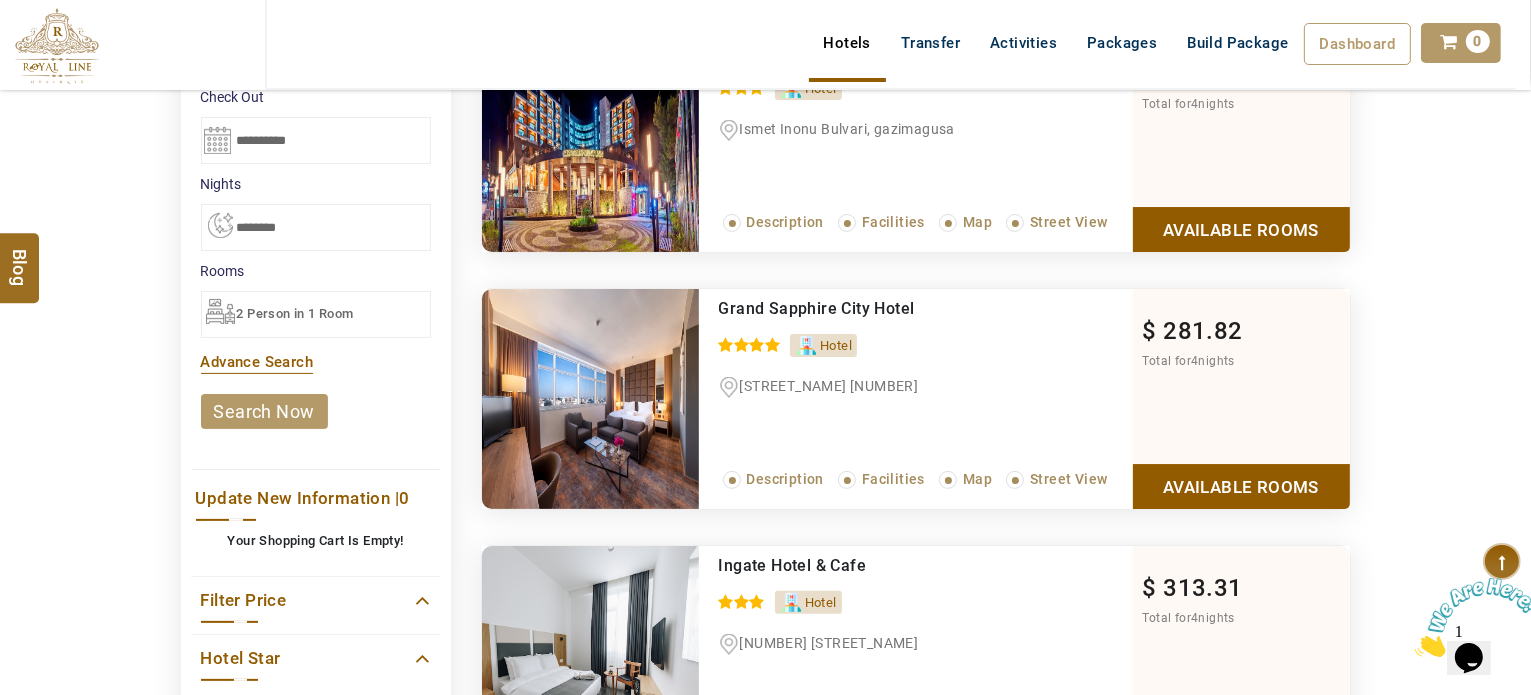 click on "Available Rooms" at bounding box center [1241, 486] 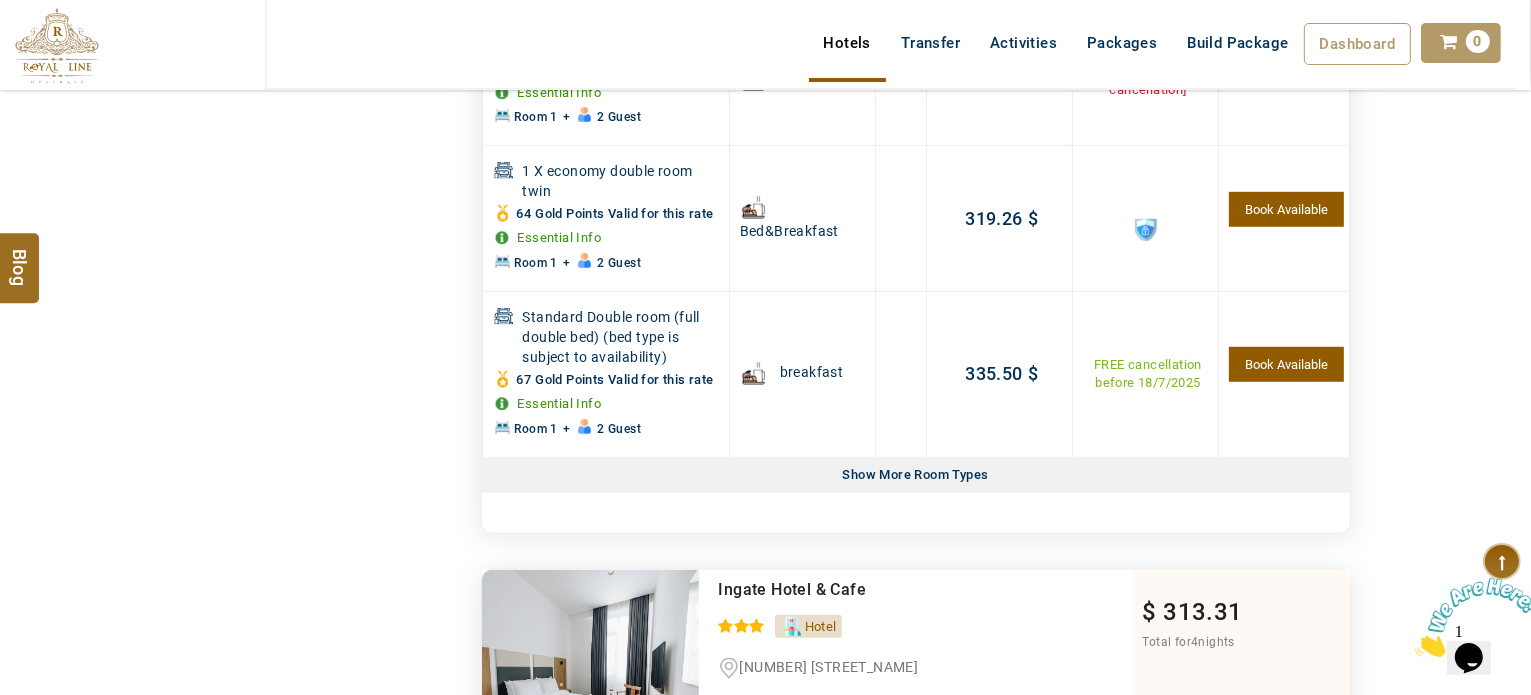 scroll, scrollTop: 1307, scrollLeft: 0, axis: vertical 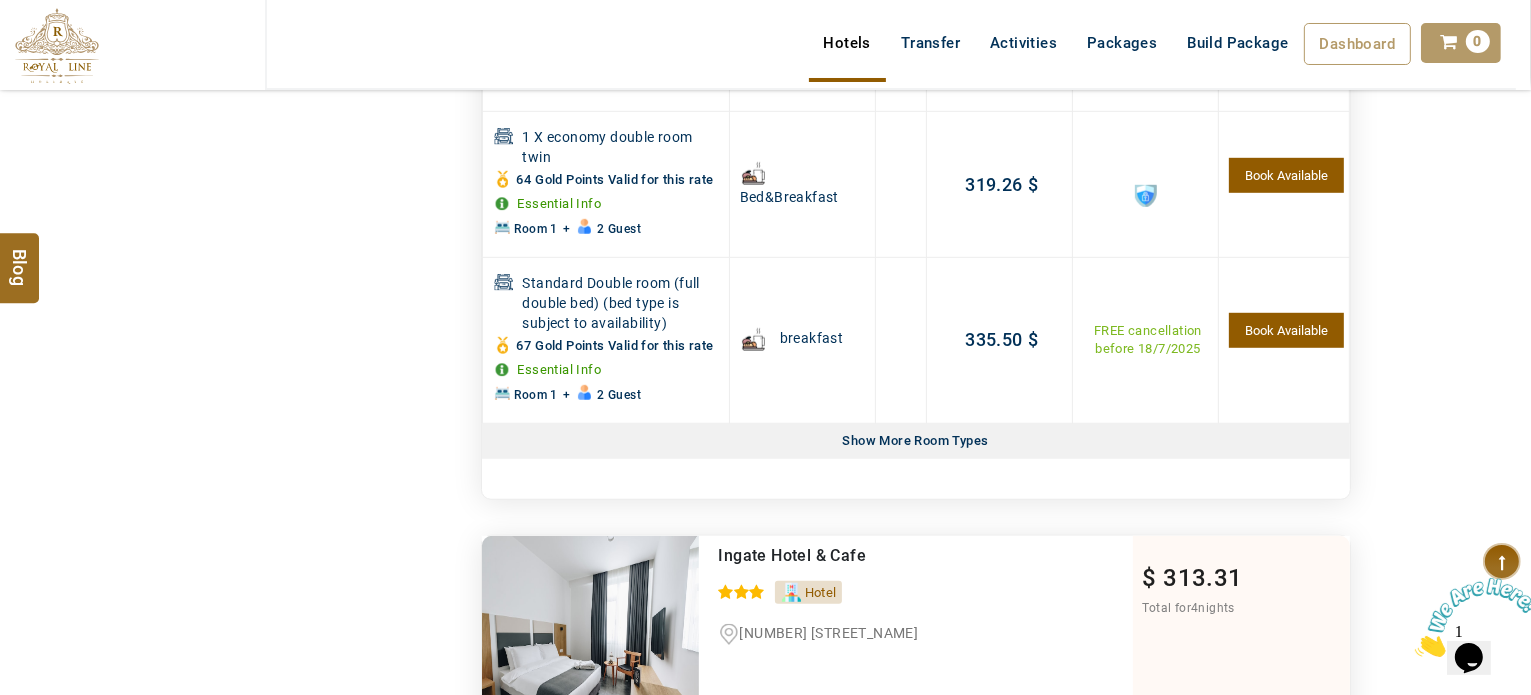 click on "Show More Room Types" at bounding box center (916, 441) 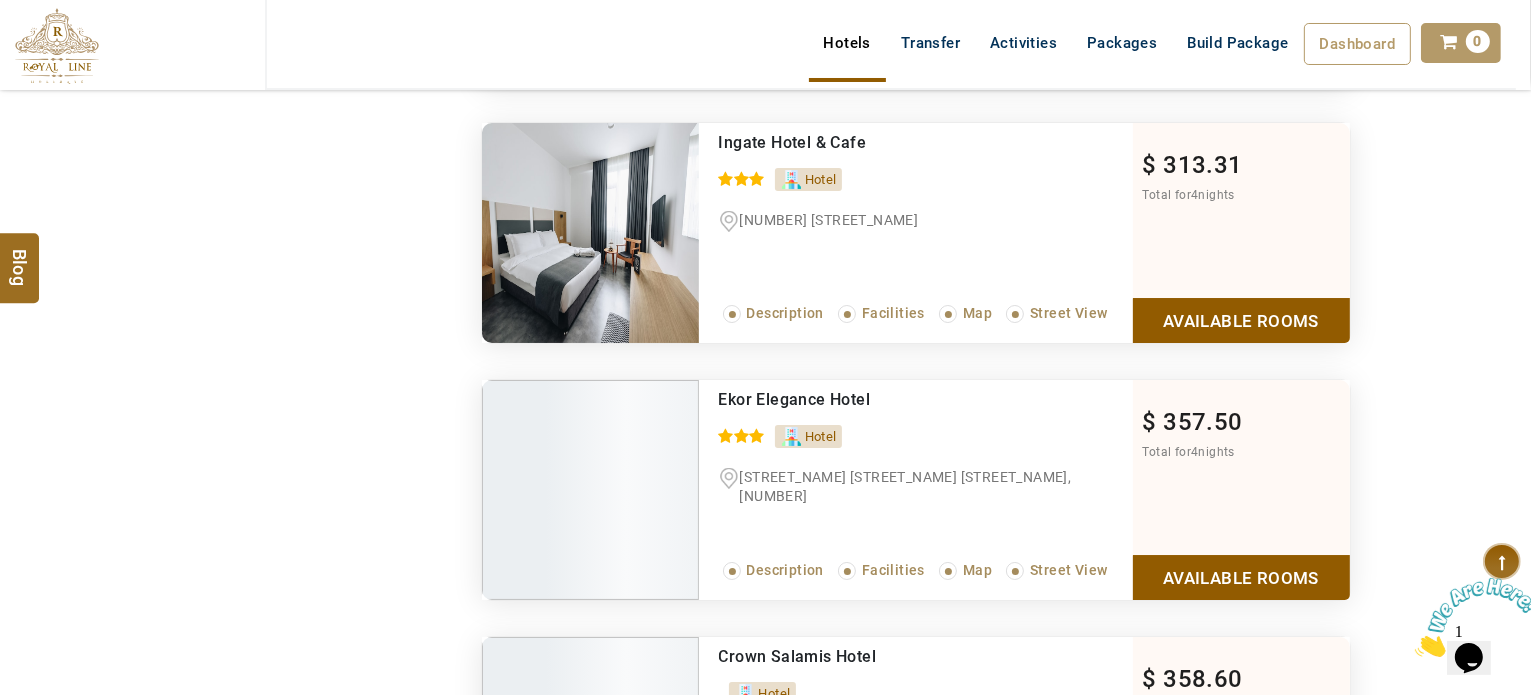 scroll, scrollTop: 7407, scrollLeft: 0, axis: vertical 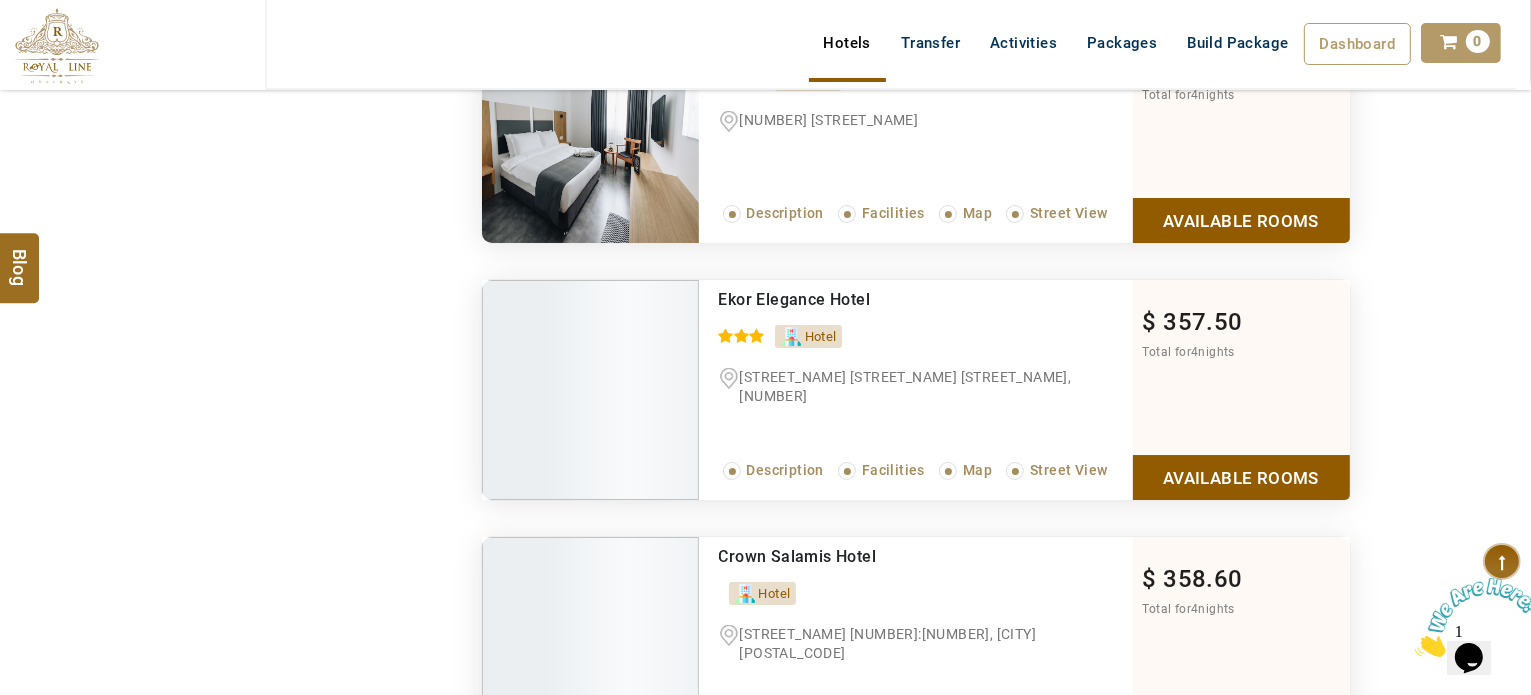click on "Show Less Rooms" at bounding box center (916, -72) 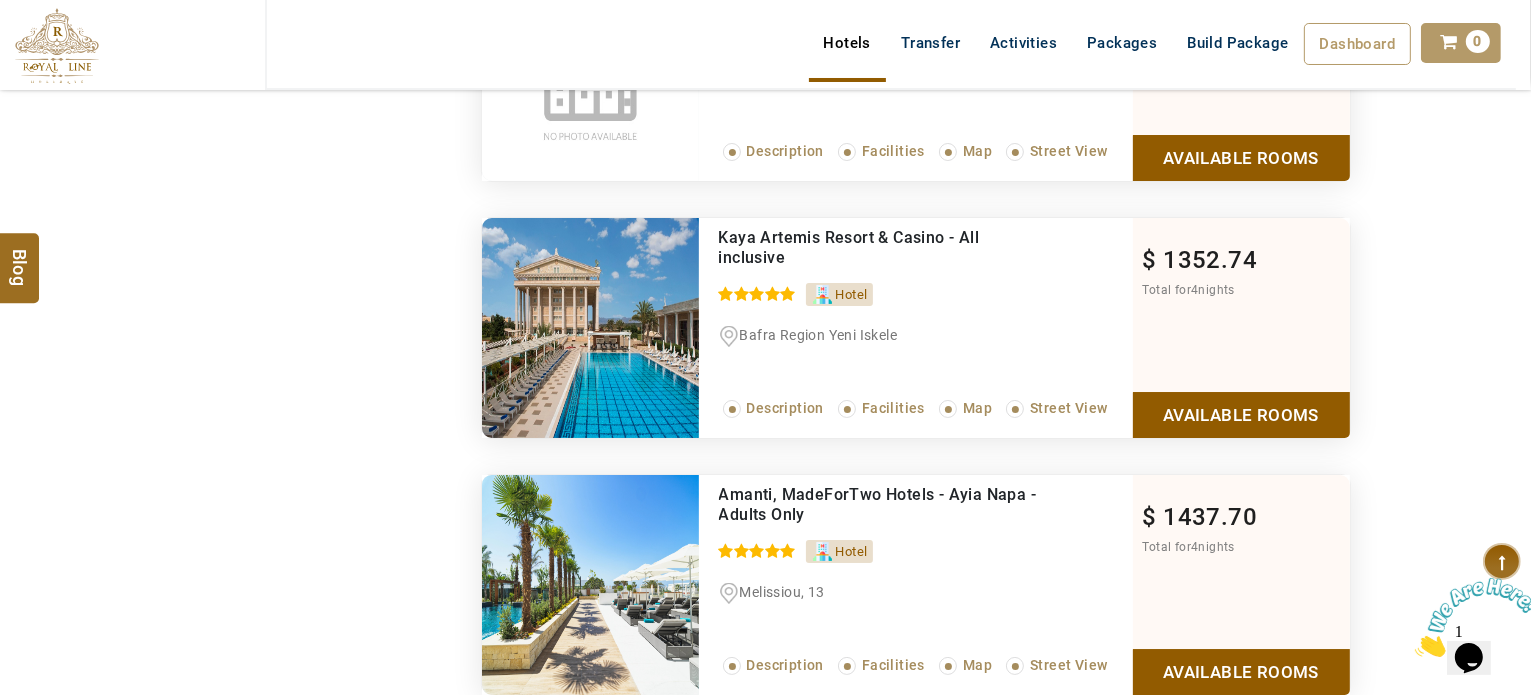 scroll, scrollTop: 7336, scrollLeft: 0, axis: vertical 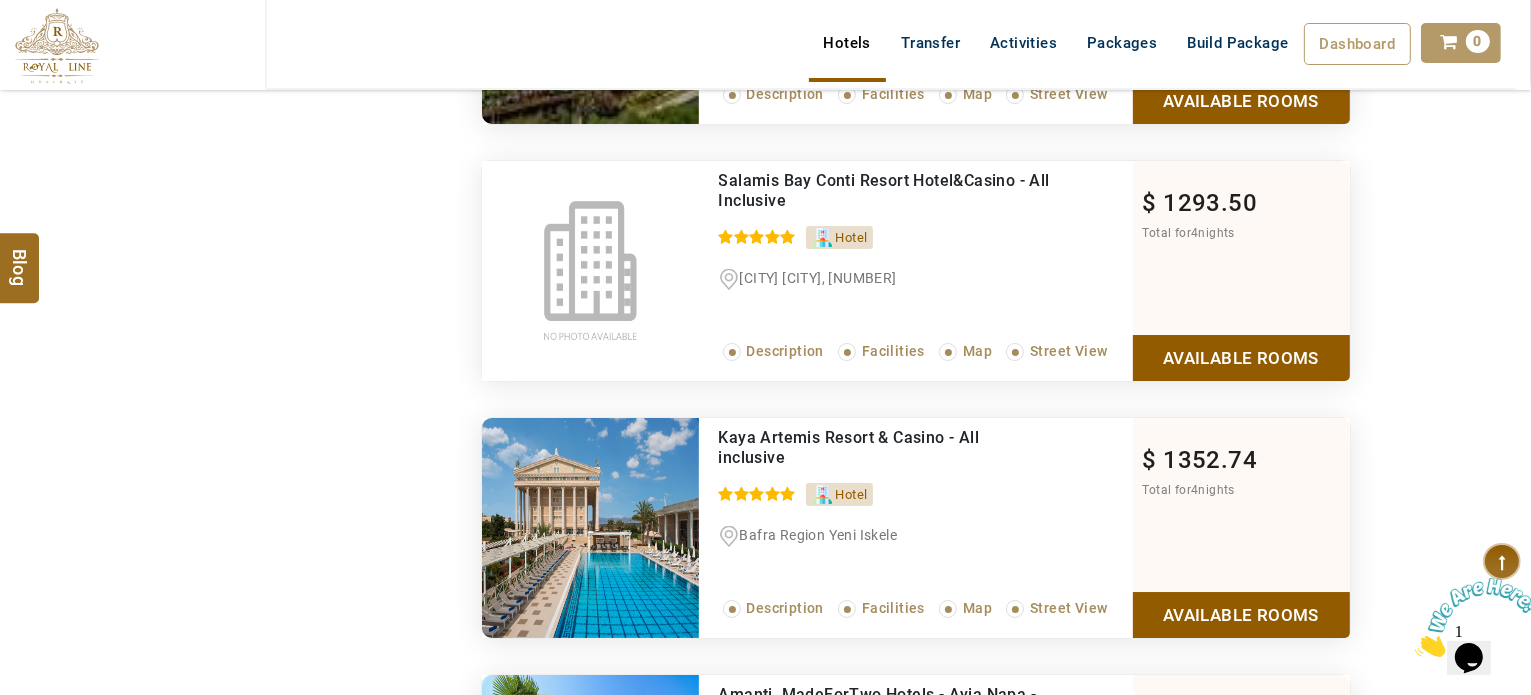 click on "Available Rooms" at bounding box center [1241, 357] 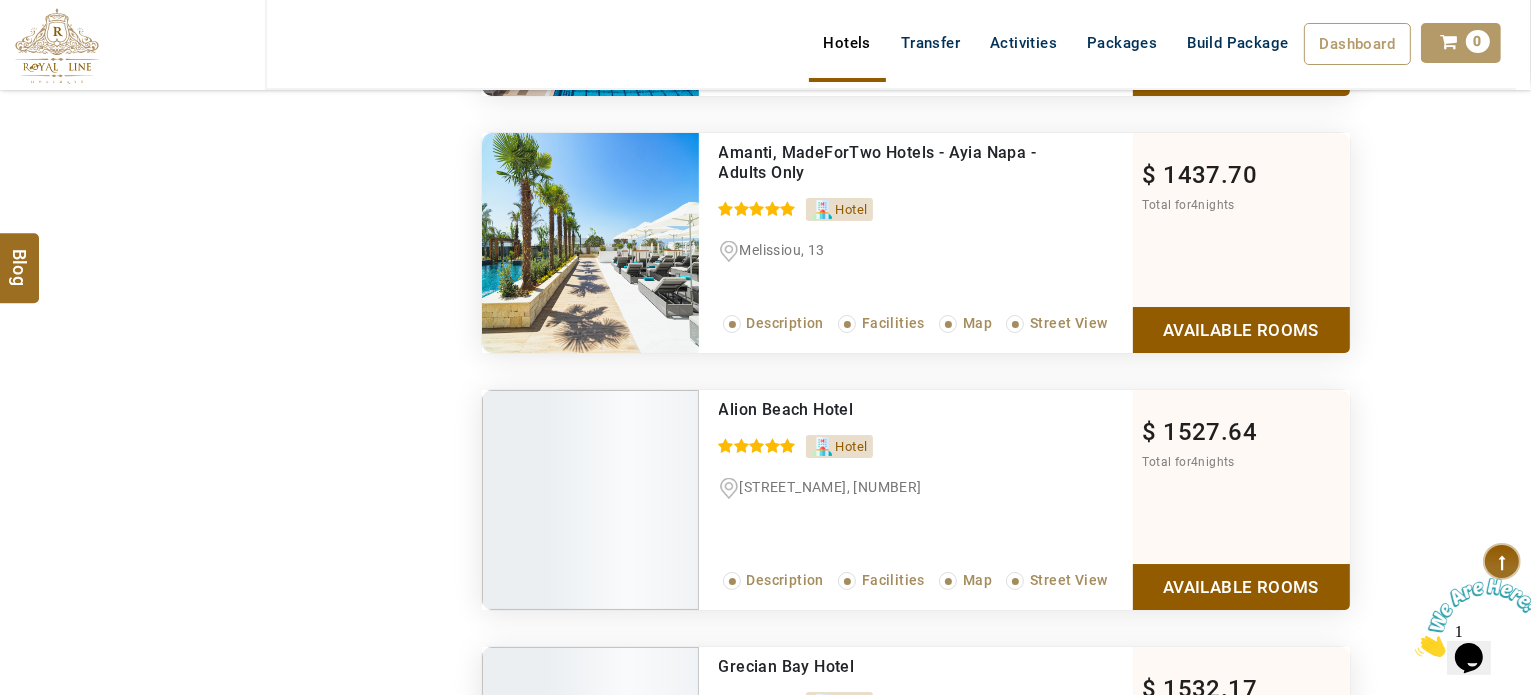 scroll, scrollTop: 6539, scrollLeft: 0, axis: vertical 